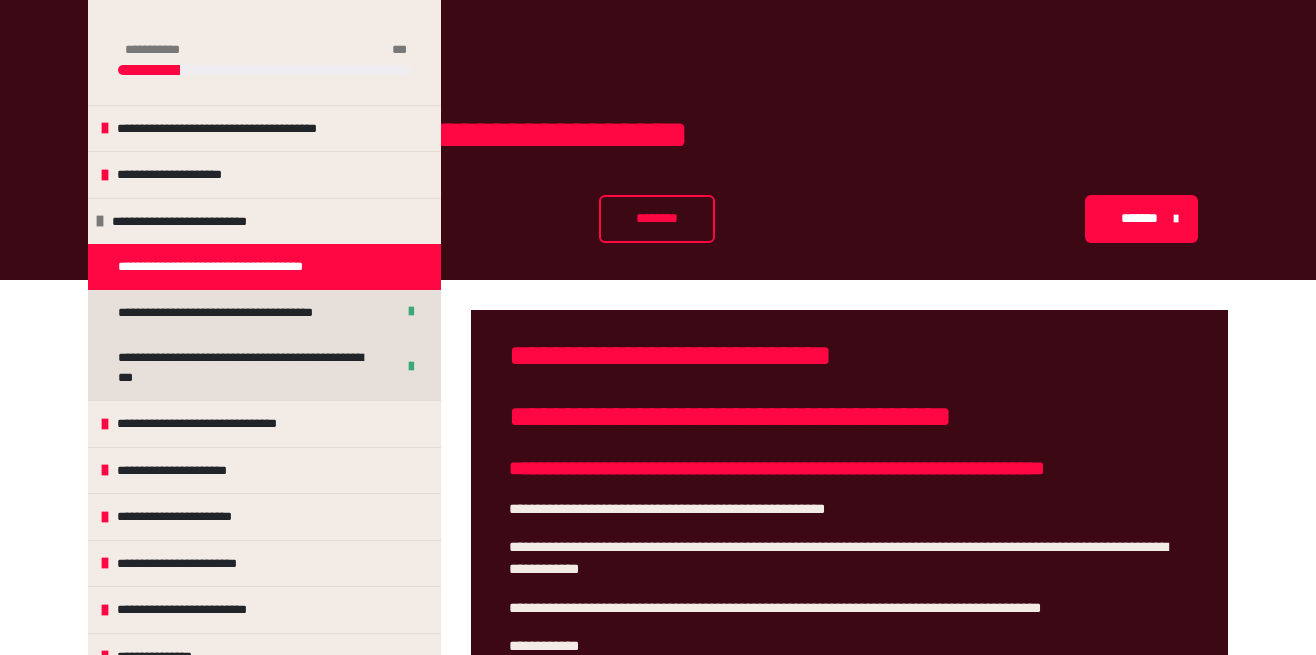 scroll, scrollTop: 773, scrollLeft: 0, axis: vertical 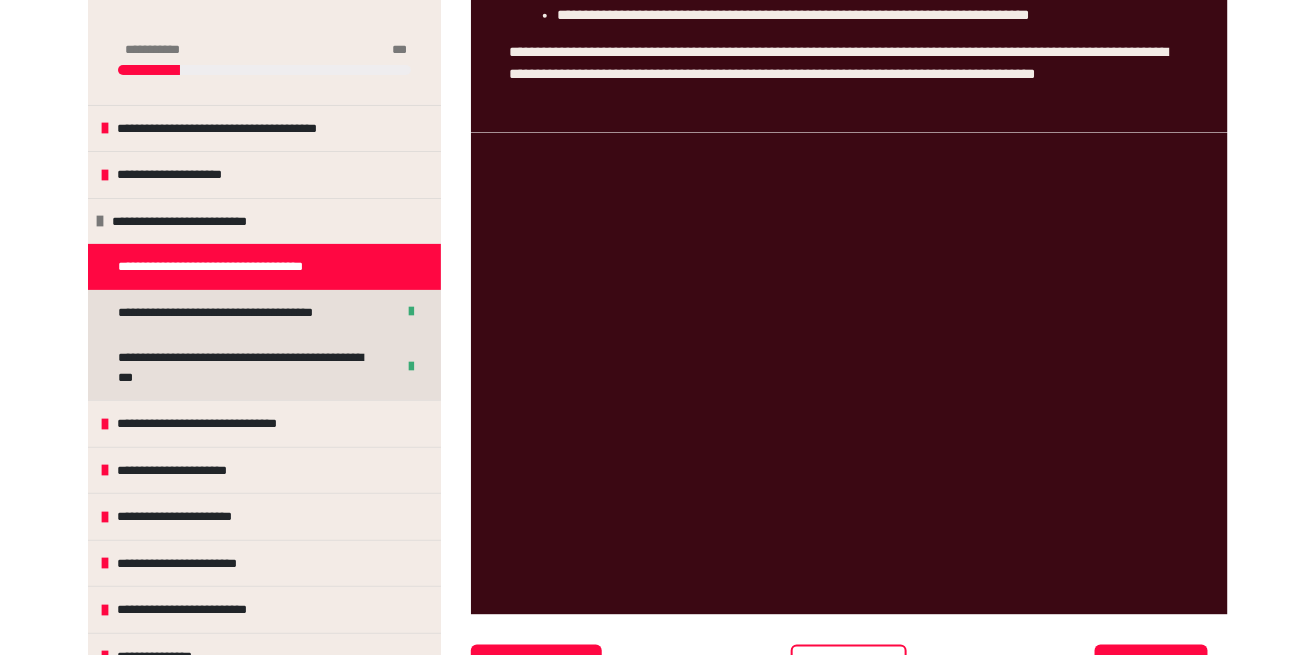 click on "********" at bounding box center (849, 669) 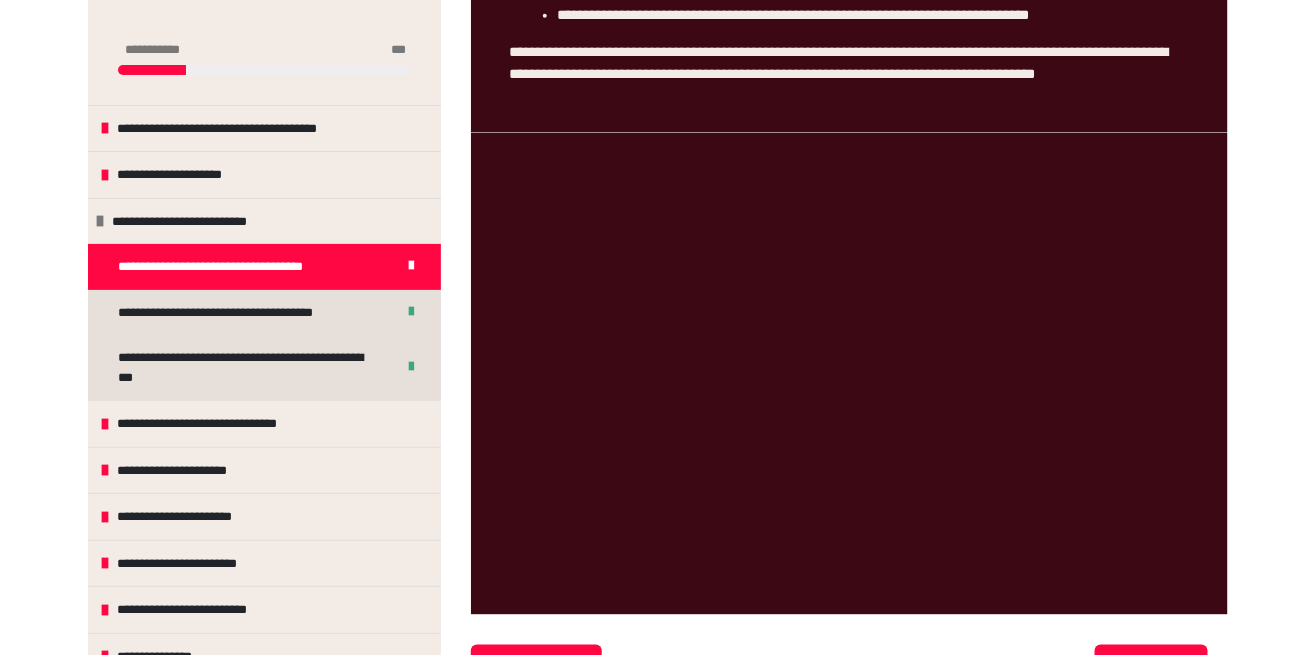 click on "*******" at bounding box center (1149, 669) 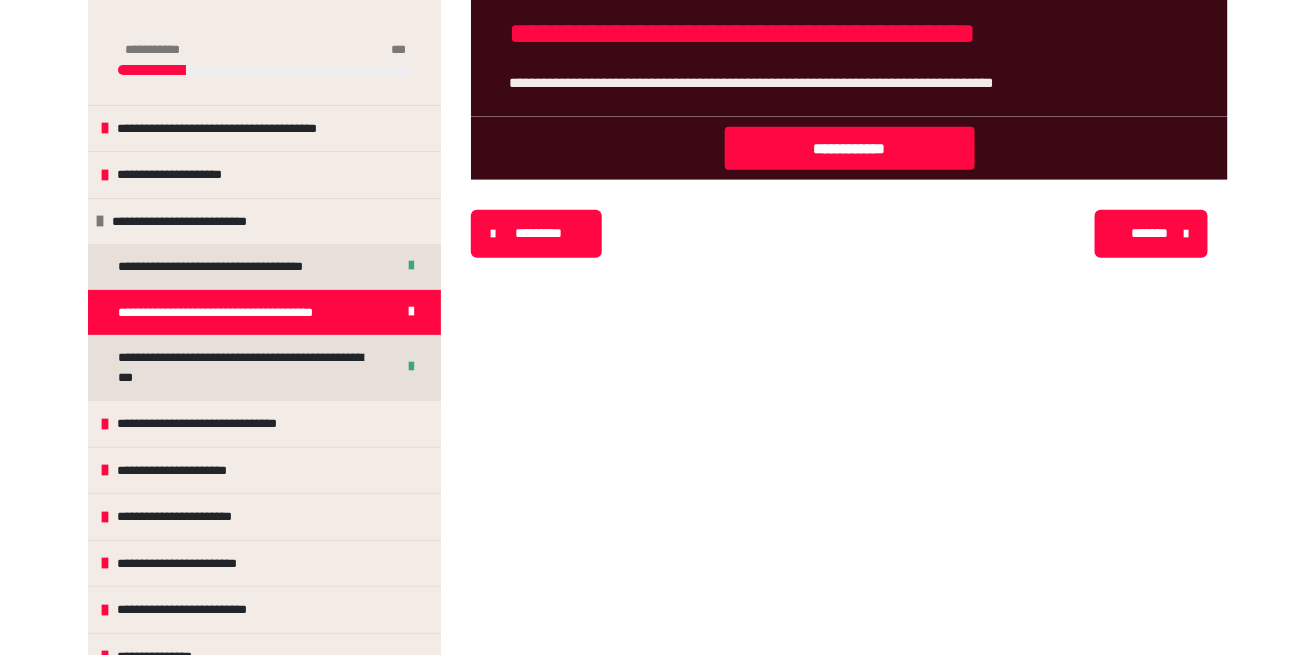 scroll, scrollTop: 340, scrollLeft: 0, axis: vertical 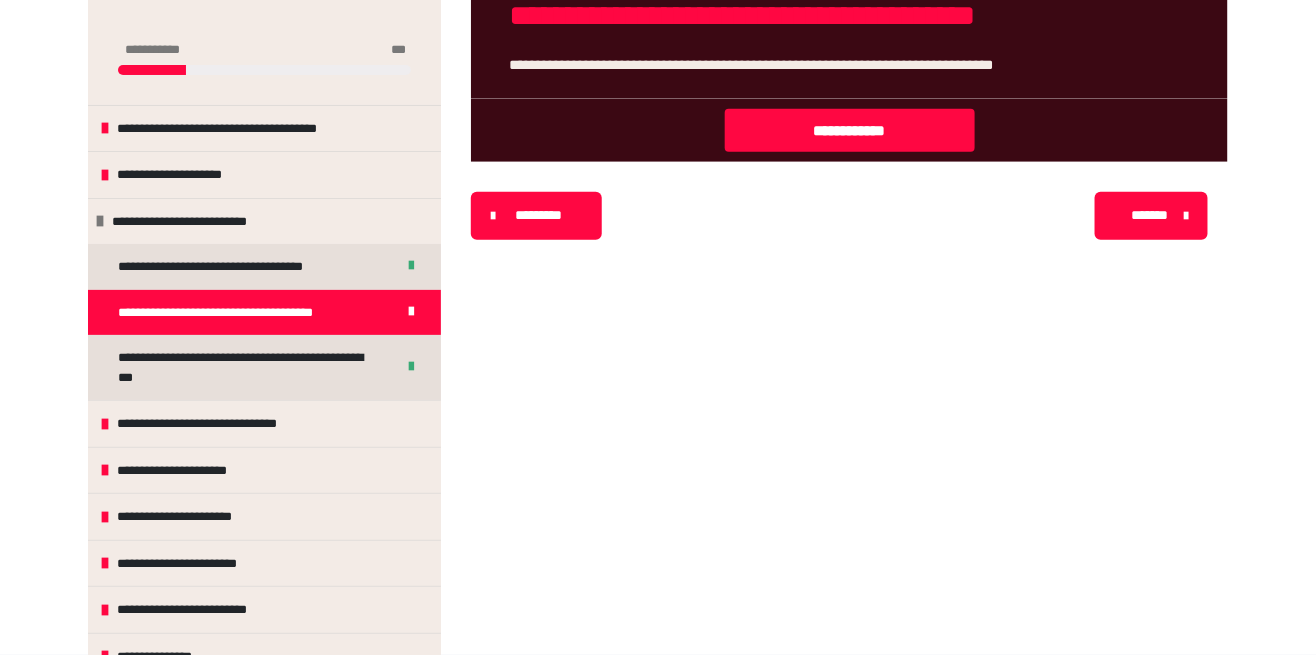 click on "*******" at bounding box center [1149, 215] 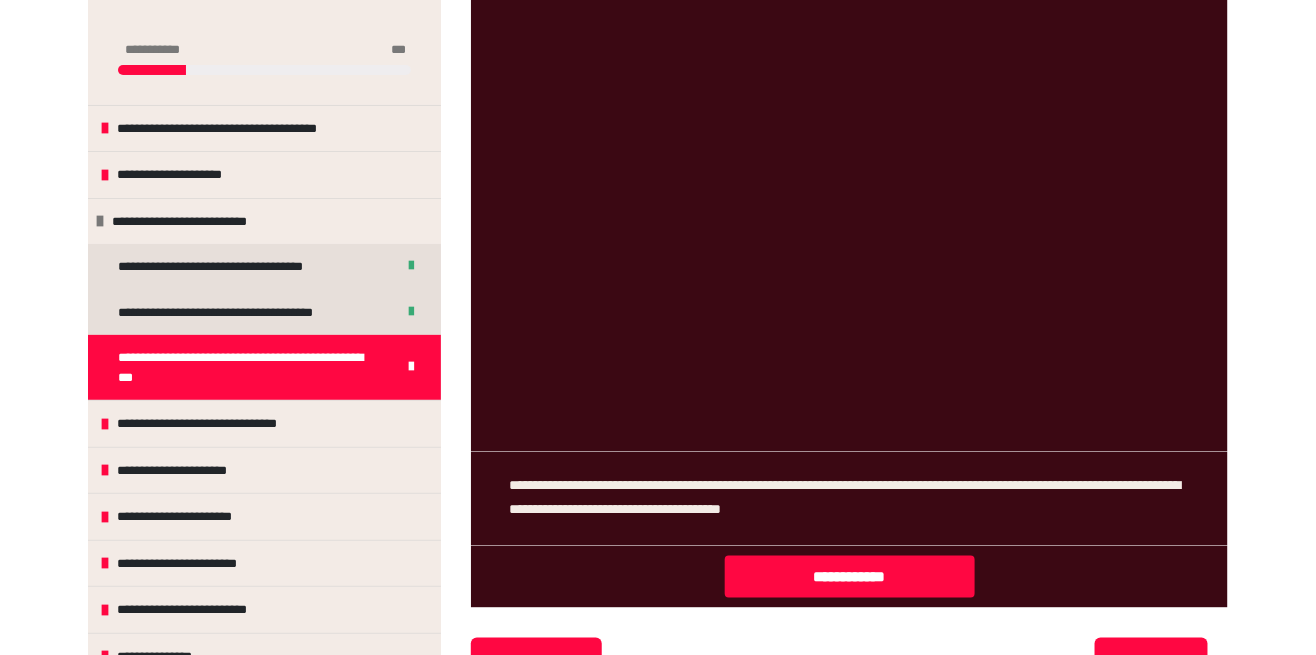 scroll, scrollTop: 772, scrollLeft: 0, axis: vertical 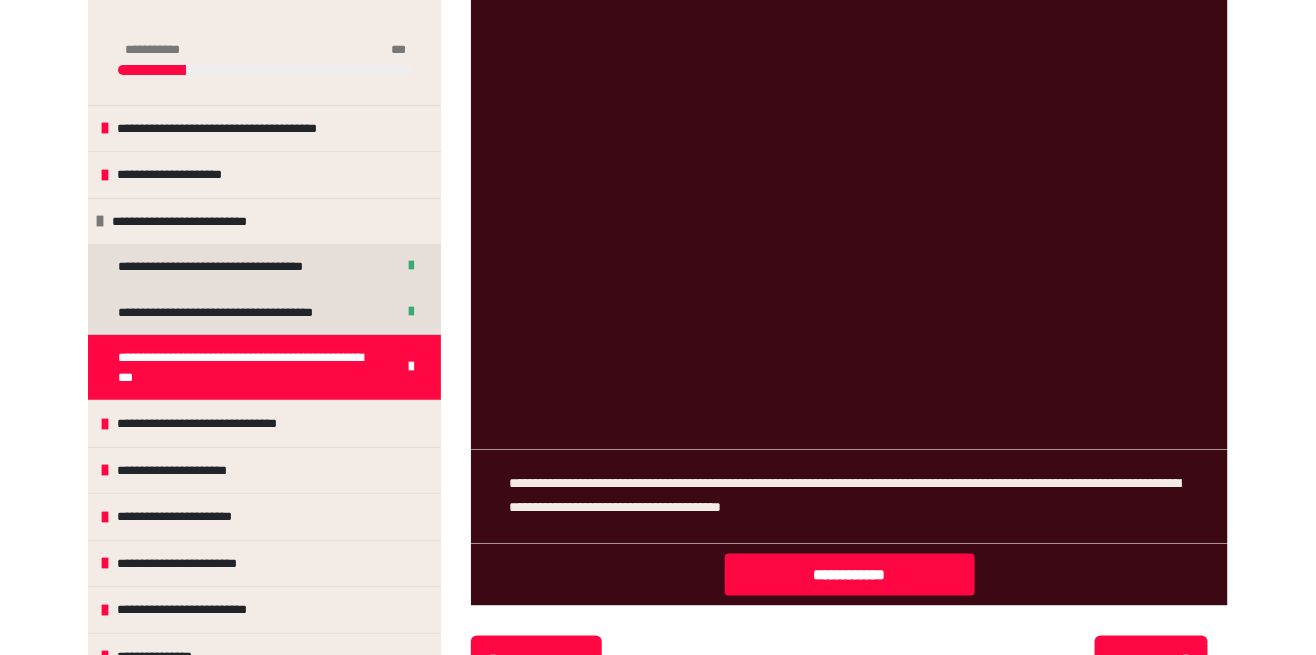 click on "**********" at bounding box center [221, 424] 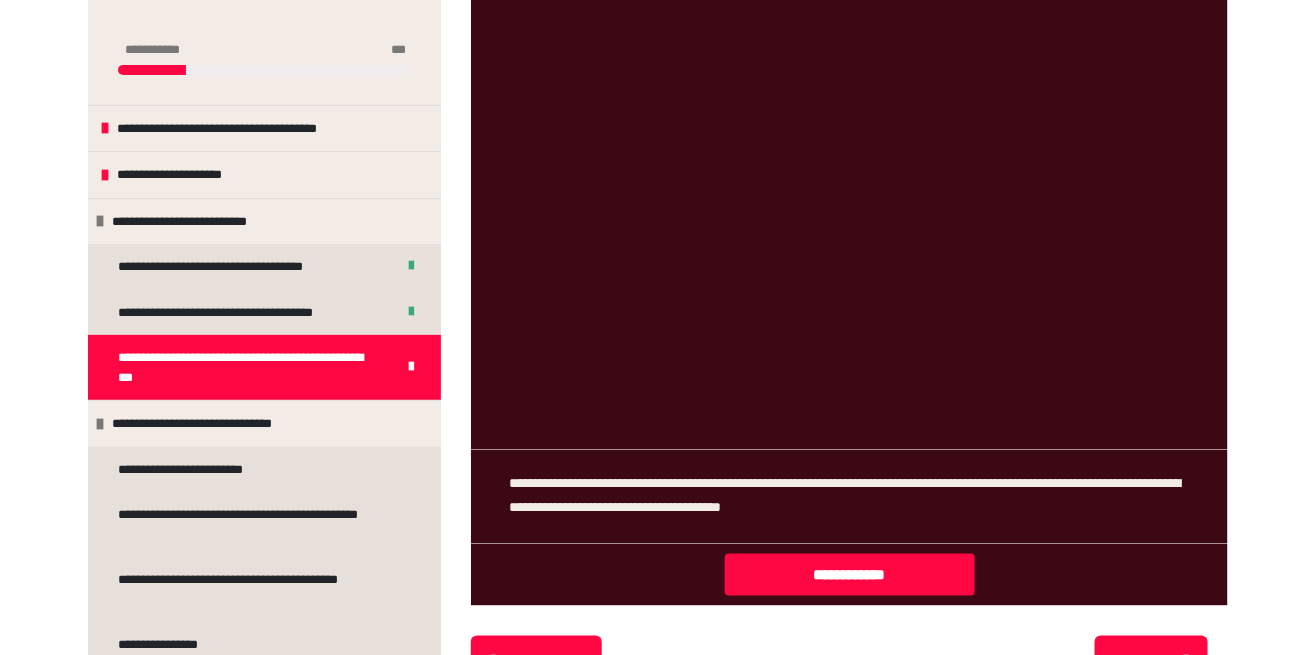 click on "**********" at bounding box center (216, 424) 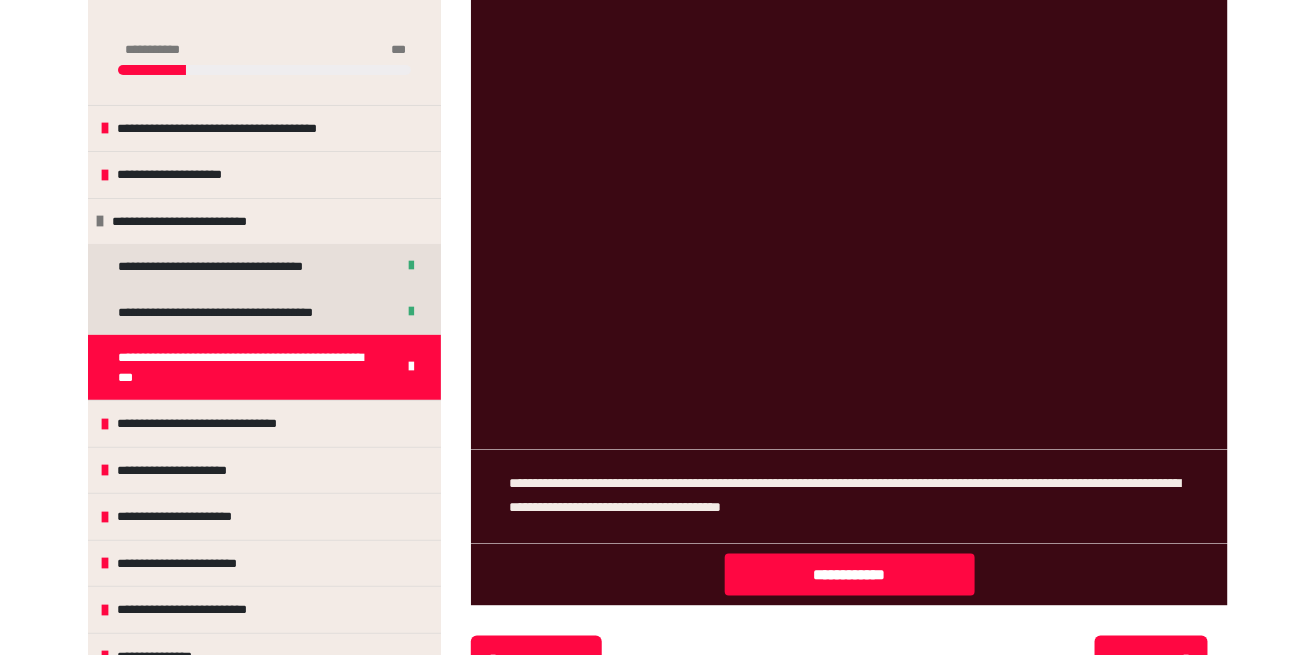 click on "**********" at bounding box center (221, 424) 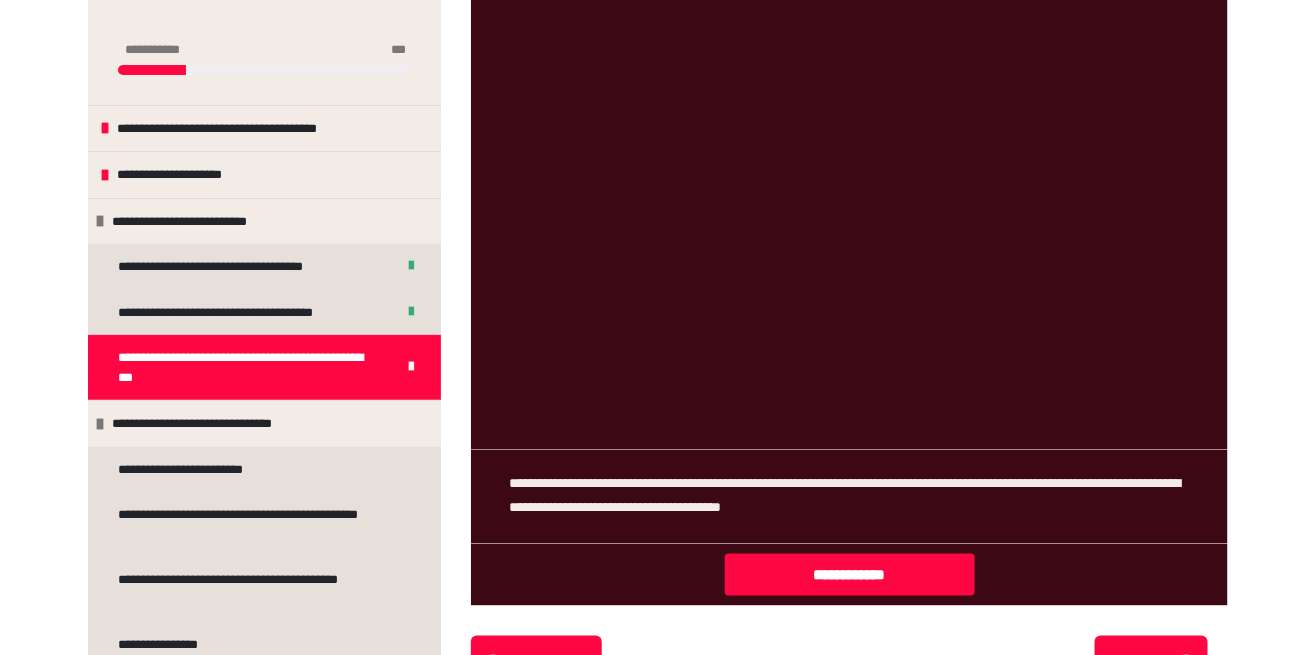 click on "**********" at bounding box center (200, 470) 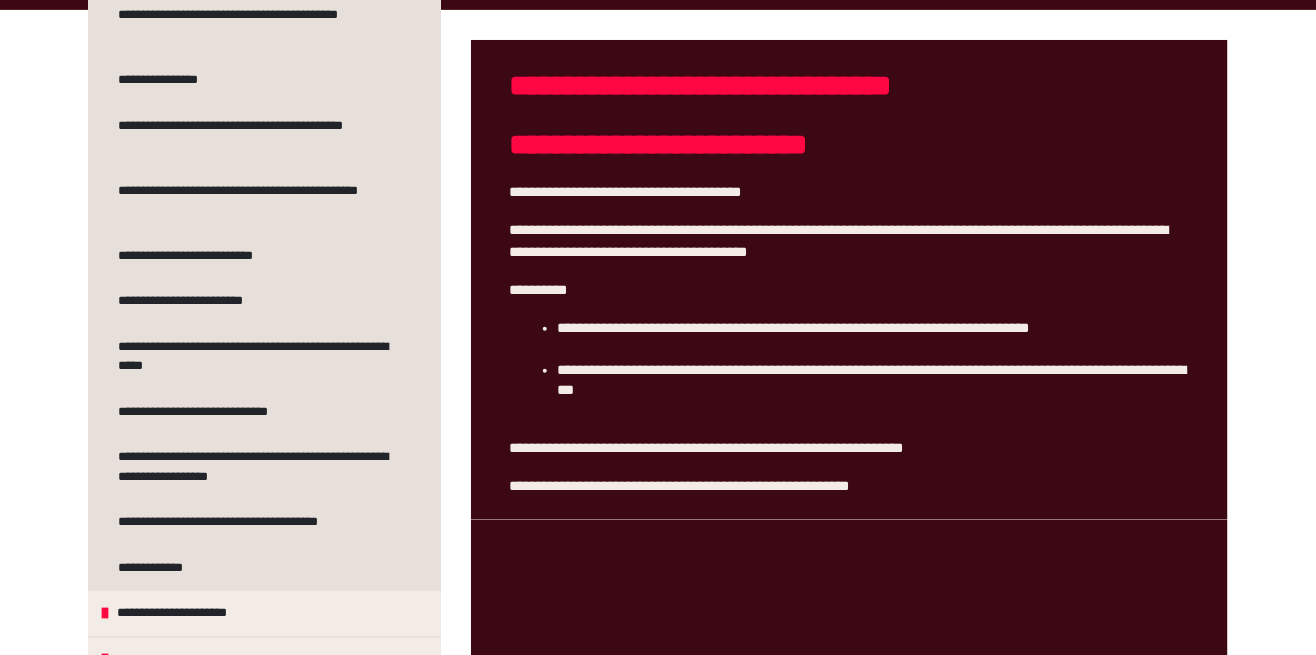 scroll, scrollTop: 627, scrollLeft: 0, axis: vertical 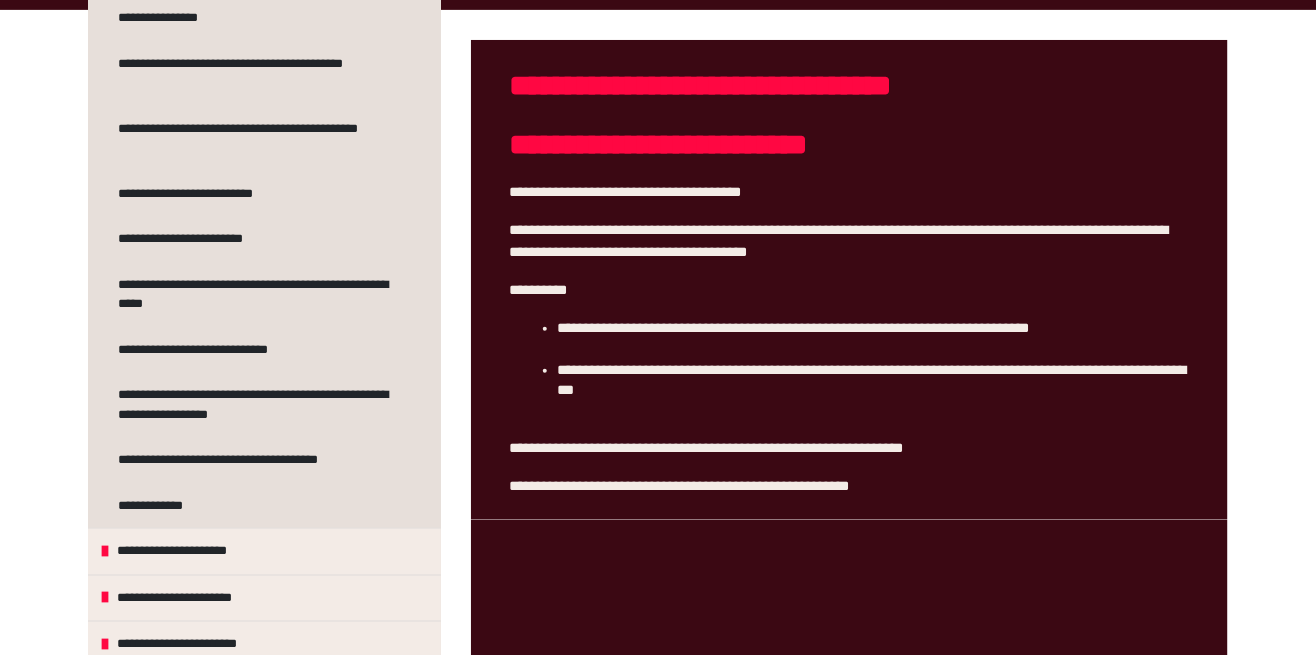 click on "**********" at bounding box center [264, 551] 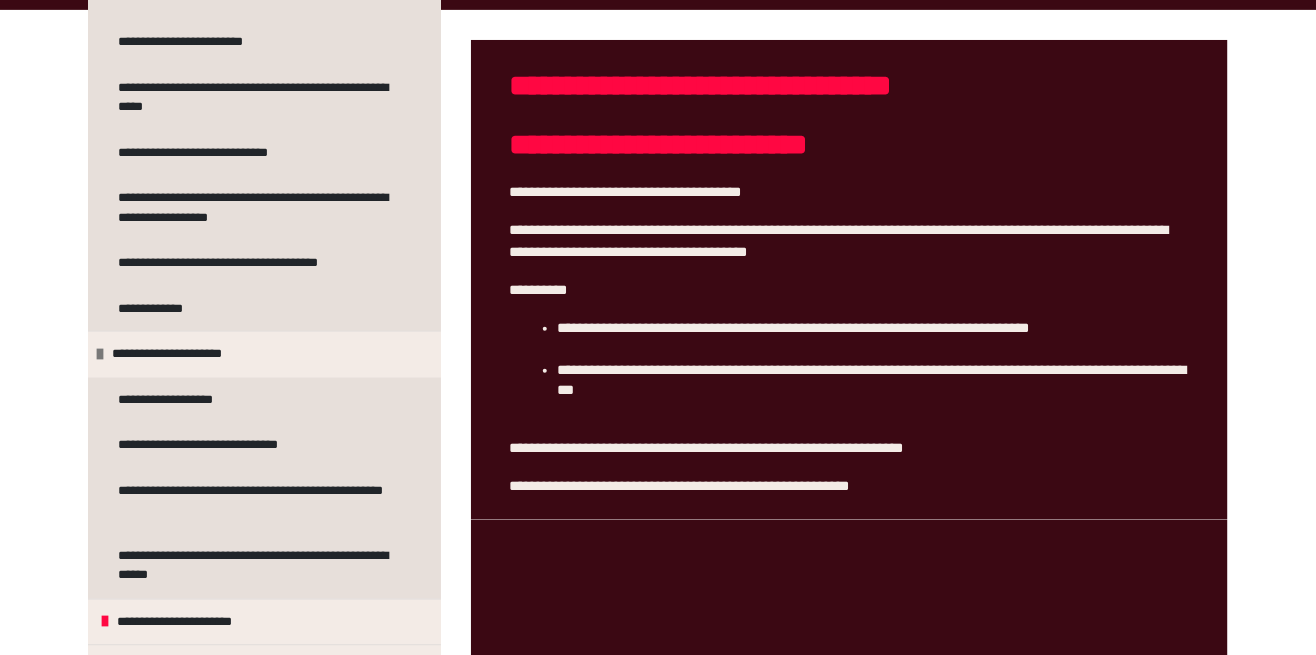 scroll, scrollTop: 848, scrollLeft: 0, axis: vertical 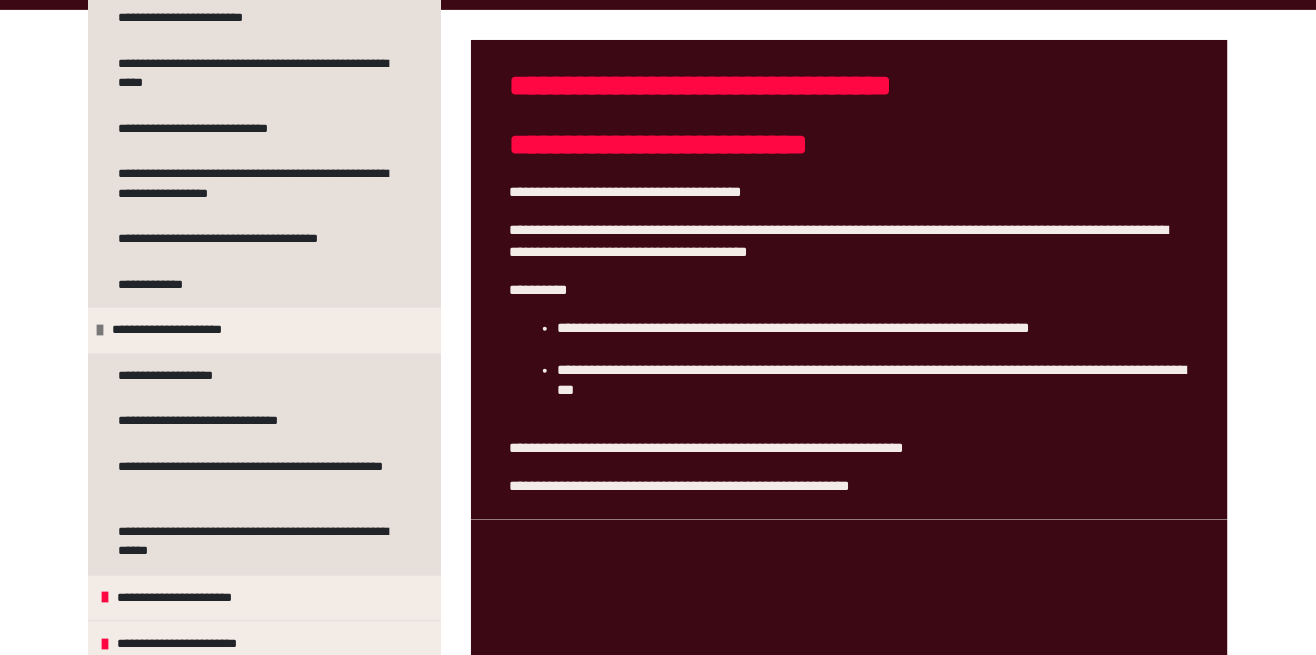 click on "**********" at bounding box center (182, 377) 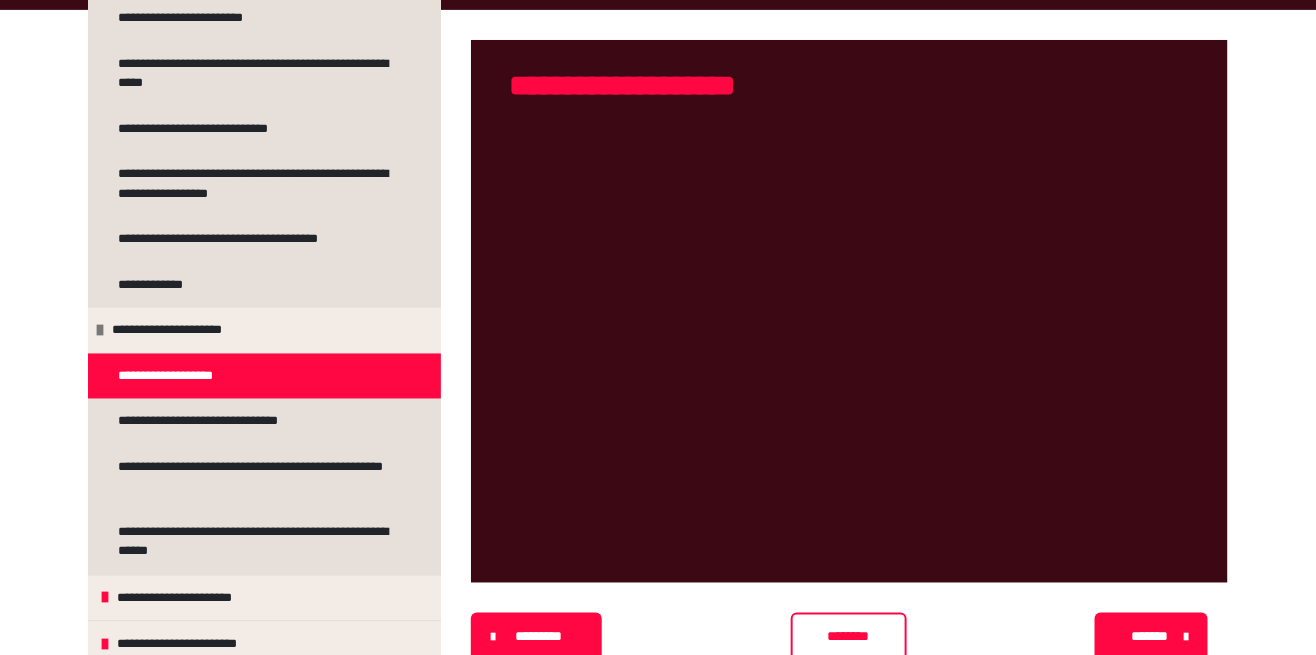 click on "**********" at bounding box center (226, 422) 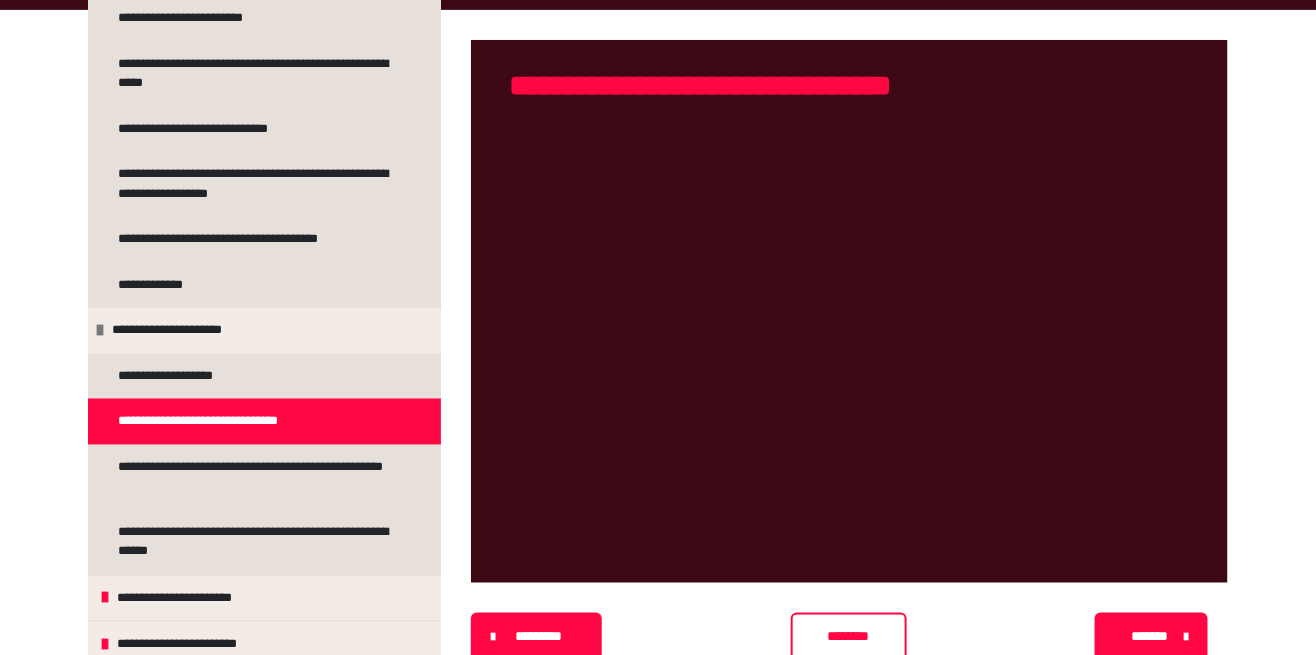 click on "**********" at bounding box center [256, 477] 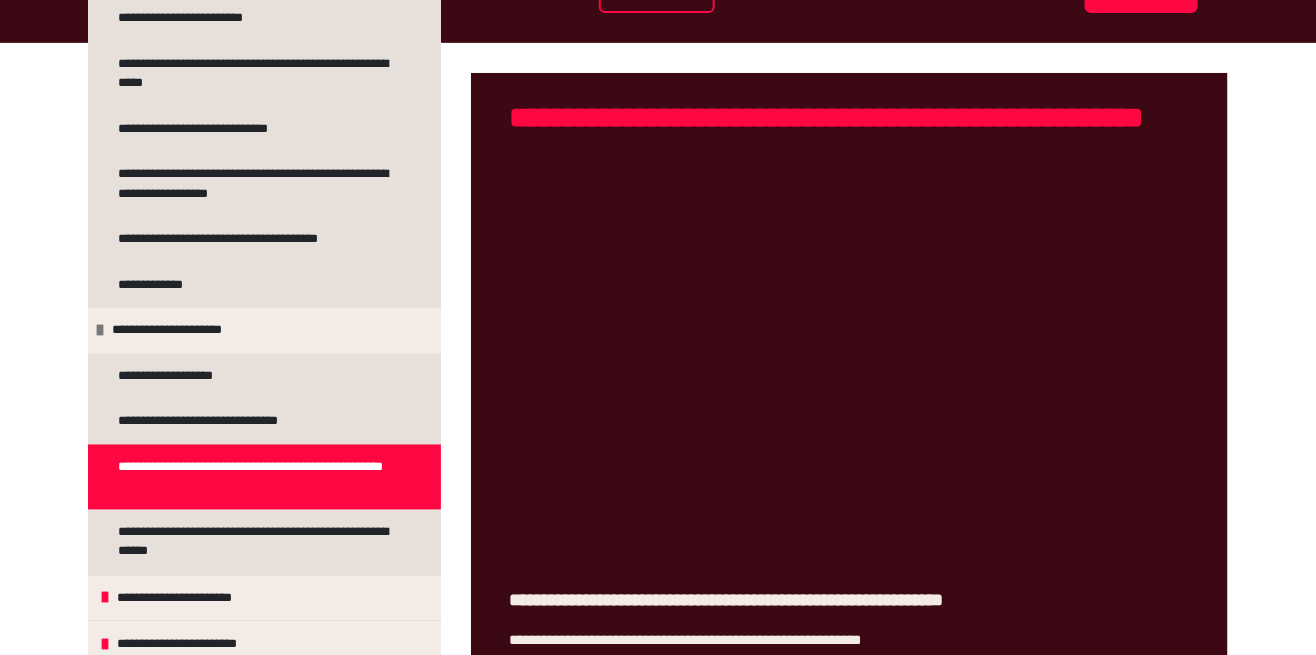 click on "**********" at bounding box center (256, 542) 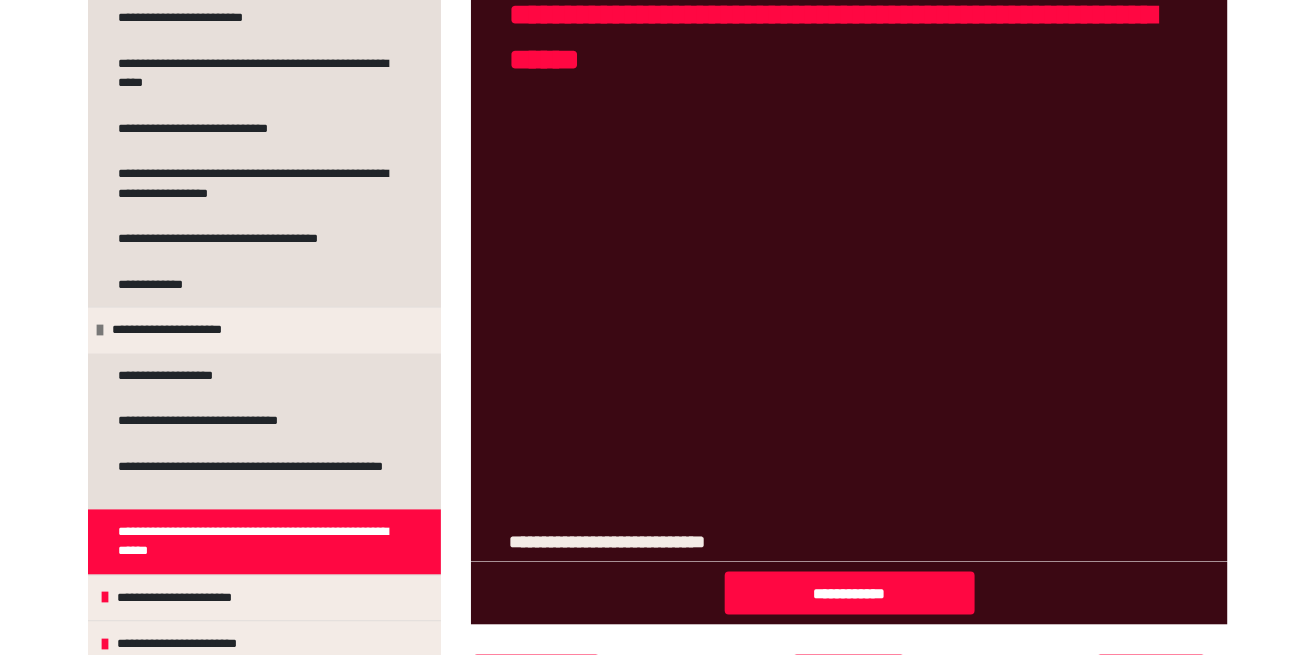 scroll, scrollTop: 385, scrollLeft: 0, axis: vertical 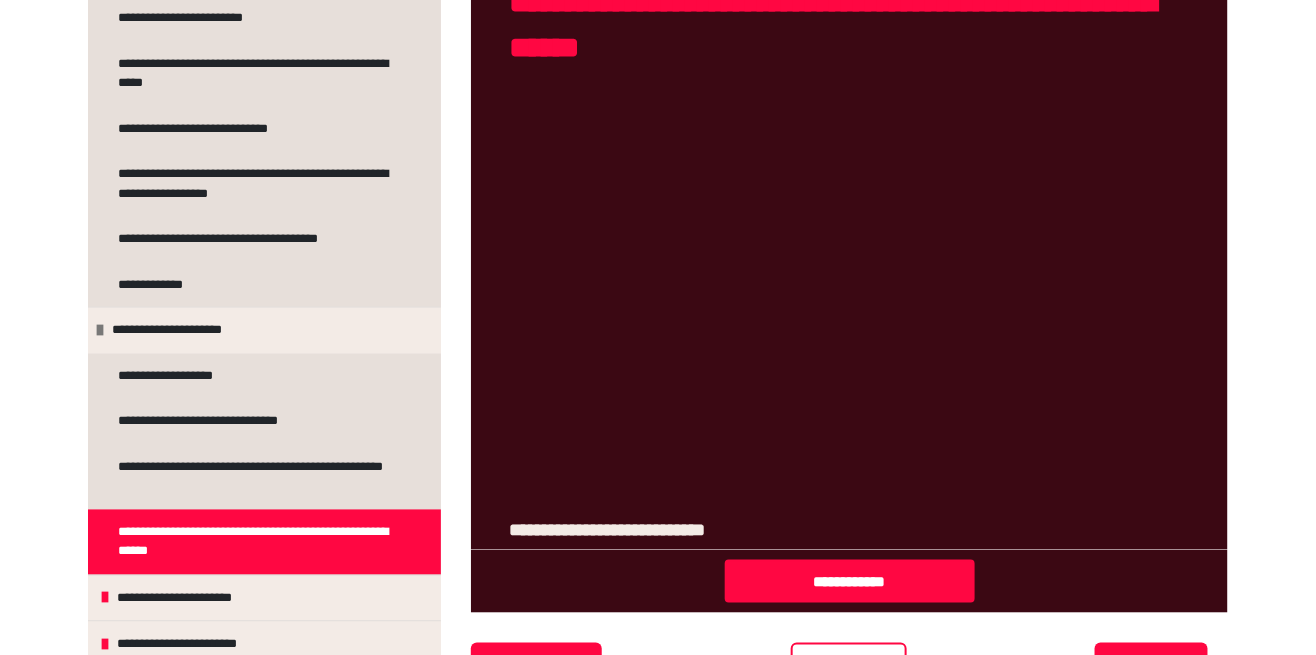 click on "**********" at bounding box center (190, 599) 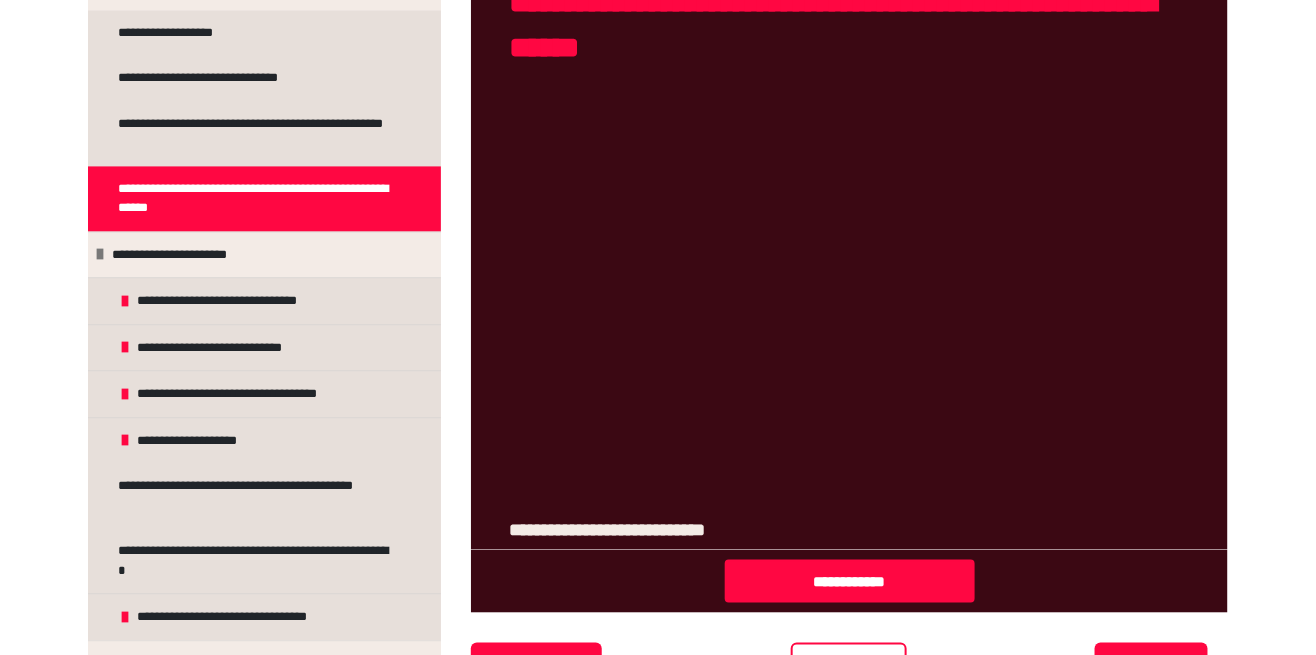 click on "**********" at bounding box center (264, 663) 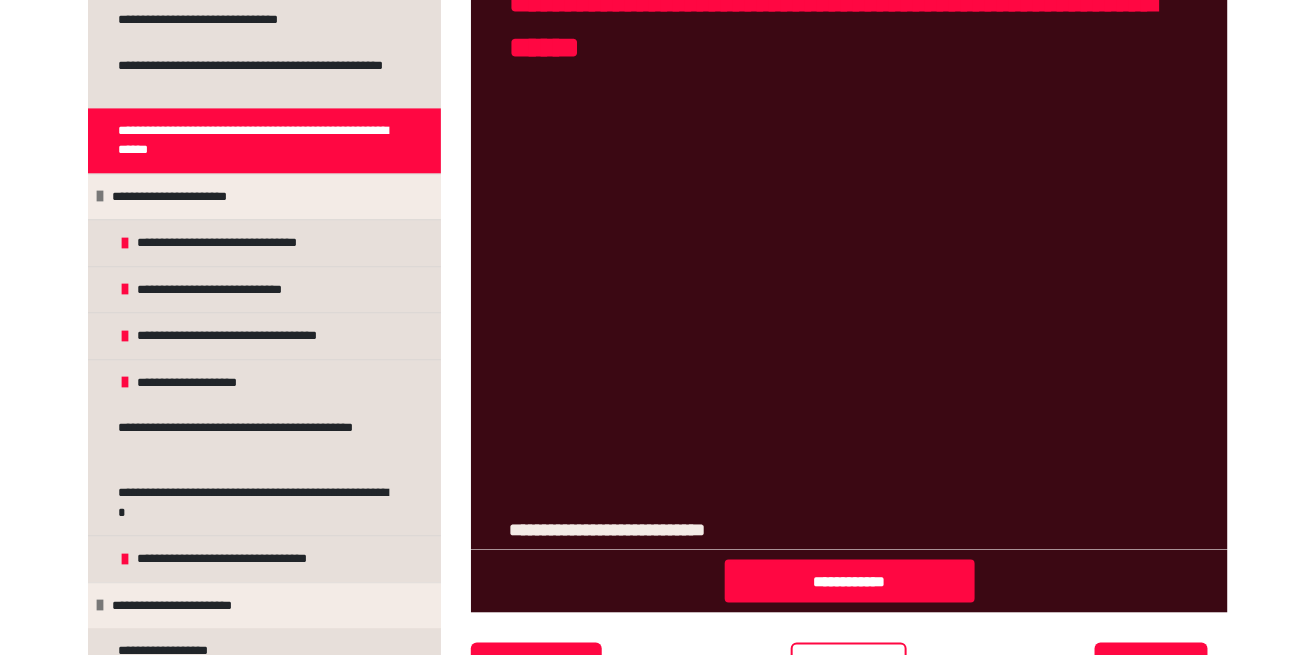 scroll, scrollTop: 1254, scrollLeft: 0, axis: vertical 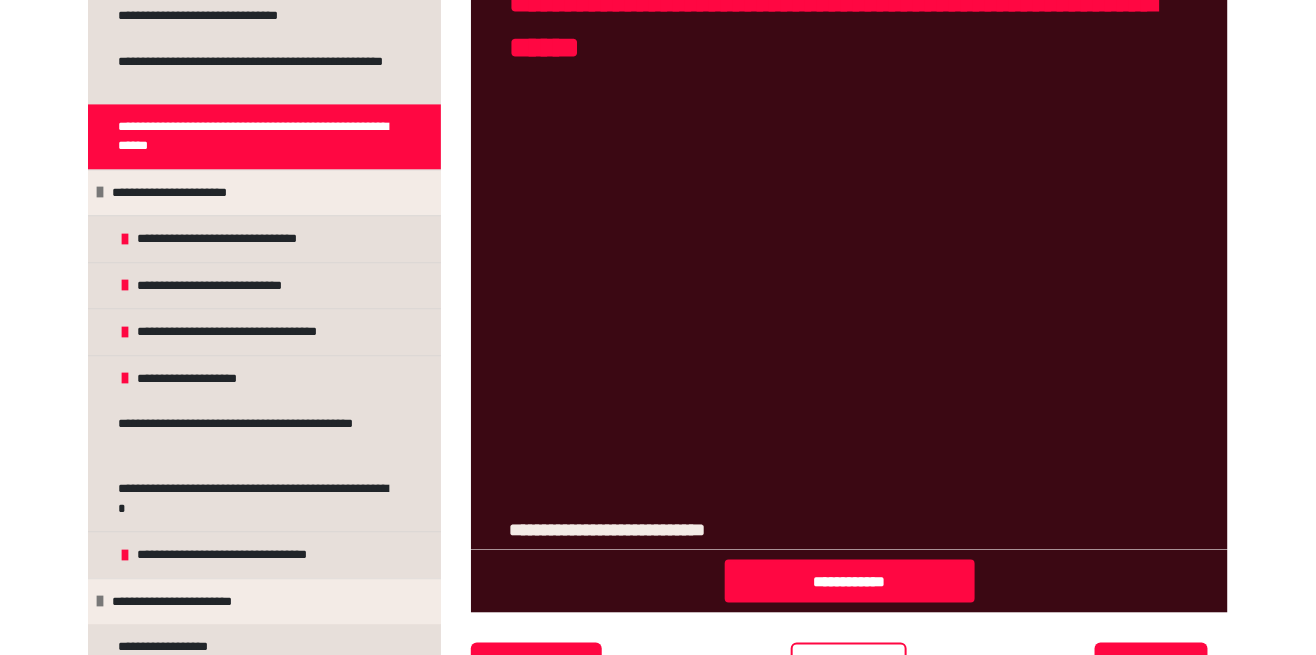 click on "**********" at bounding box center (255, 555) 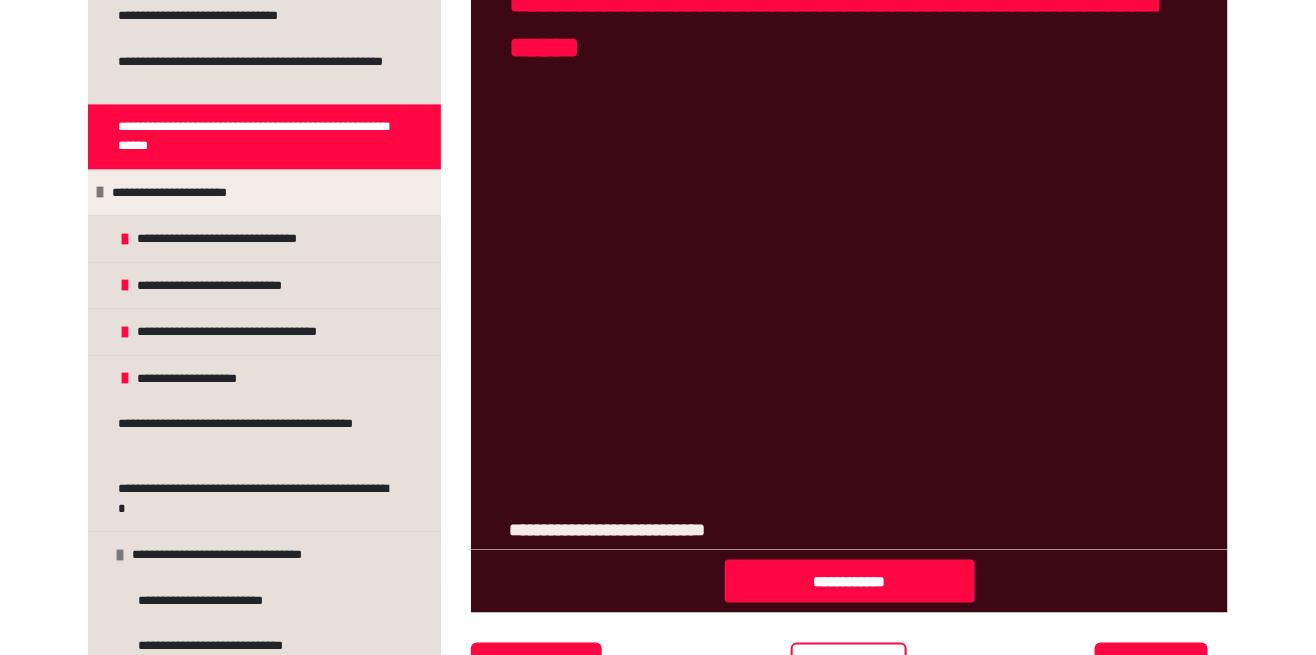click on "**********" at bounding box center [220, 601] 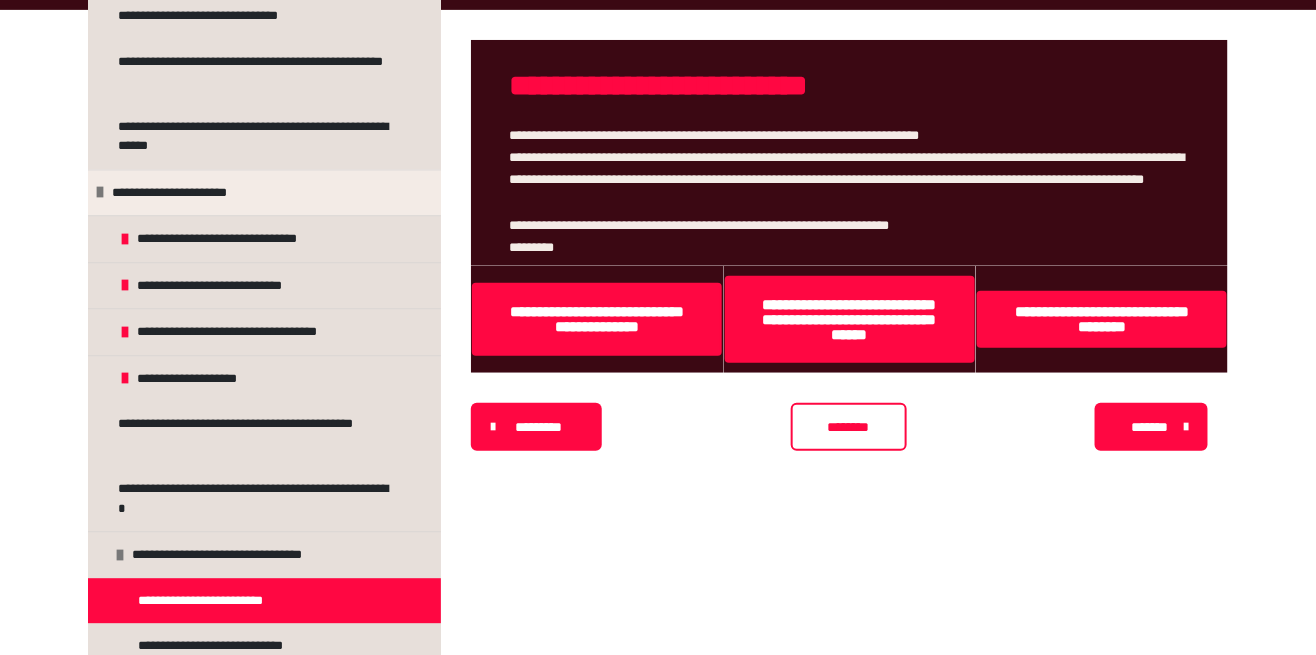 click on "**********" at bounding box center [597, 319] 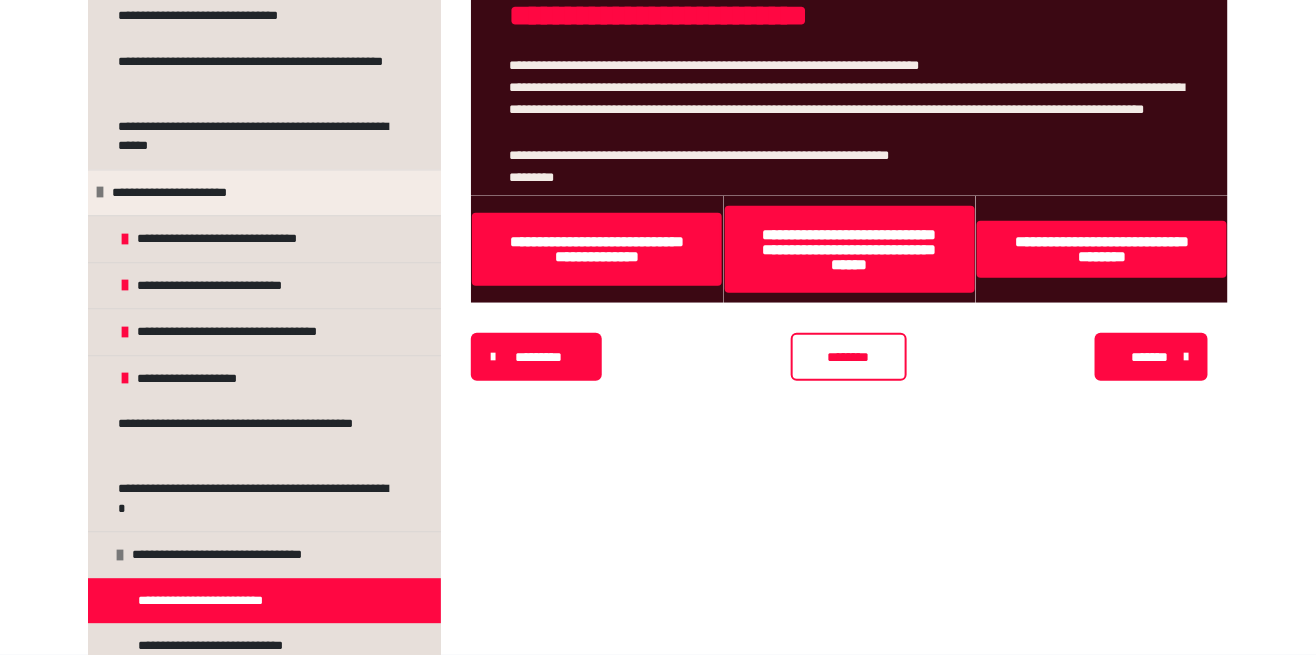 click on "**********" at bounding box center [850, 249] 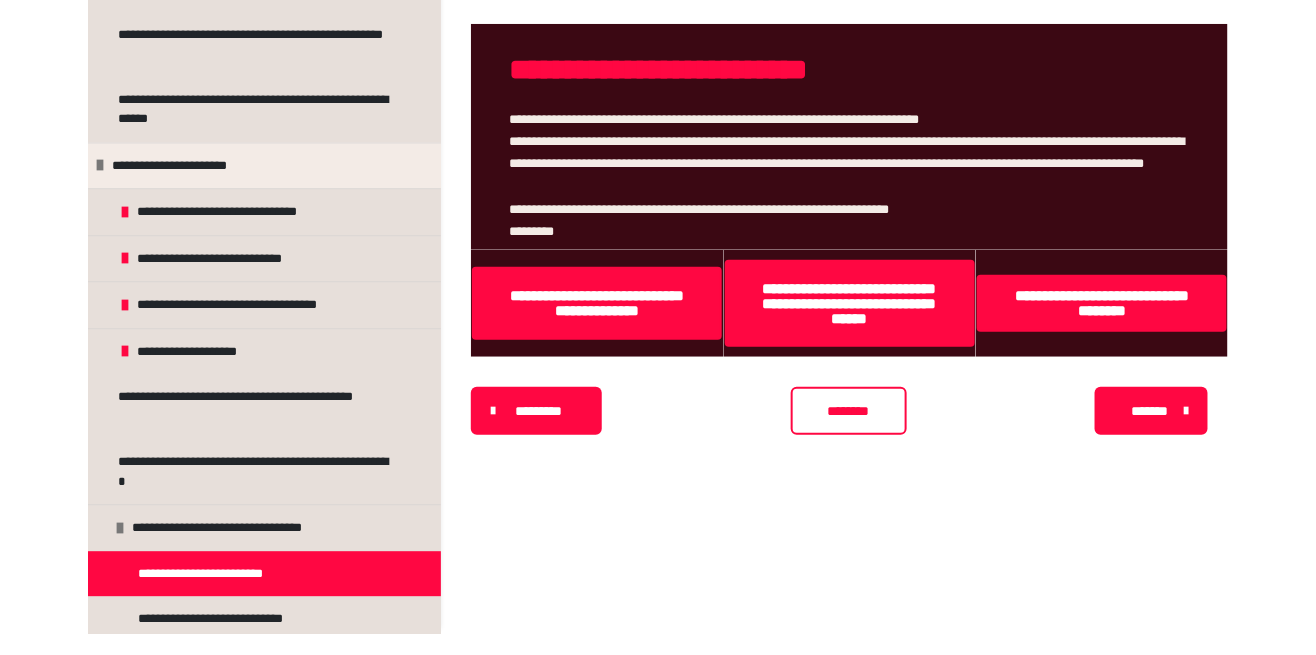 scroll, scrollTop: 0, scrollLeft: 0, axis: both 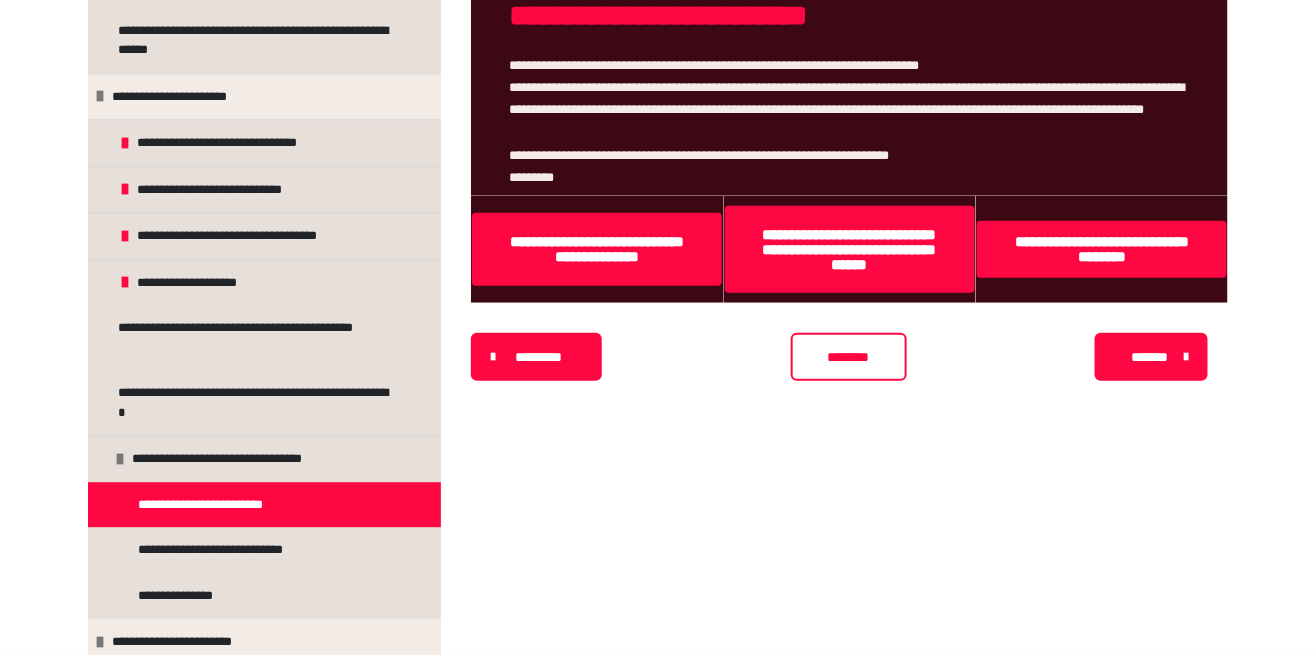 click on "**********" at bounding box center (226, 550) 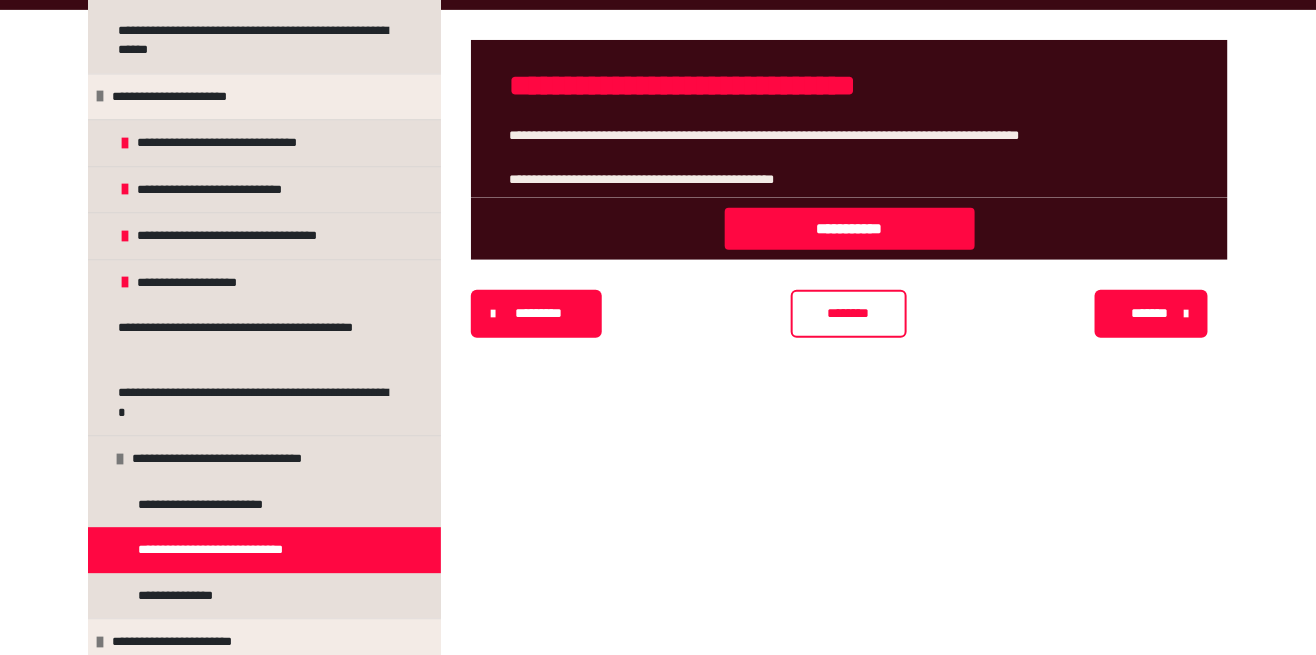 click on "**********" at bounding box center [850, 229] 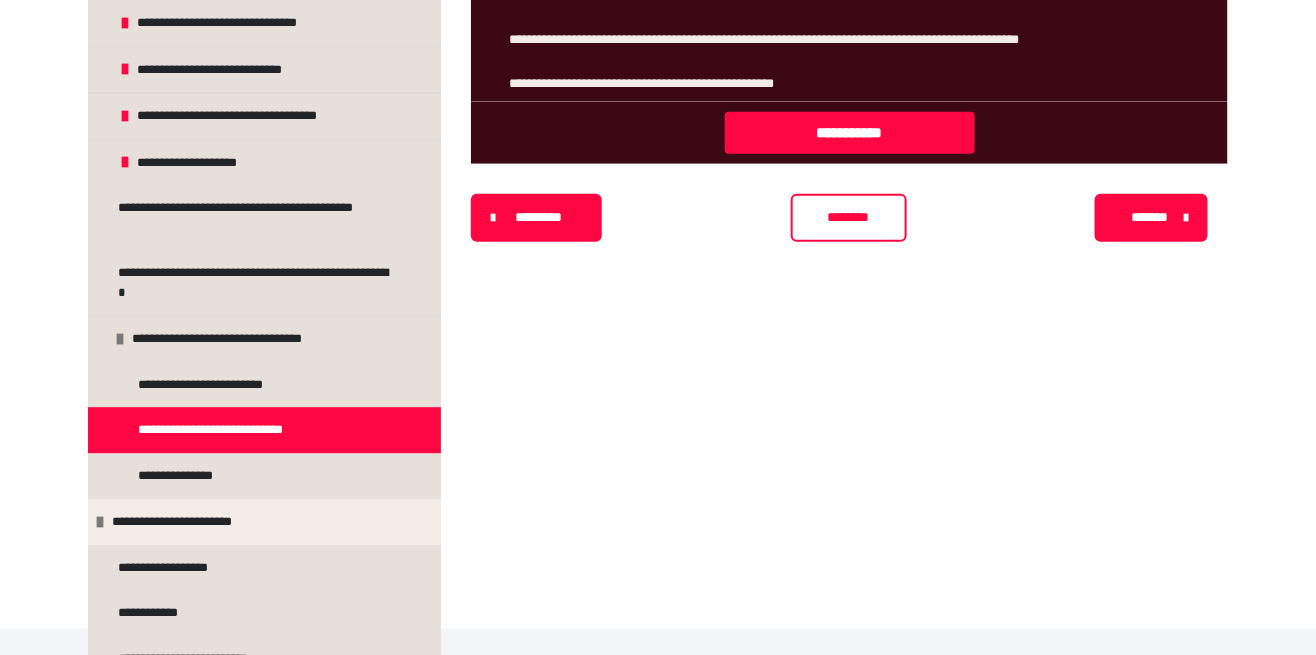 scroll, scrollTop: 1516, scrollLeft: 0, axis: vertical 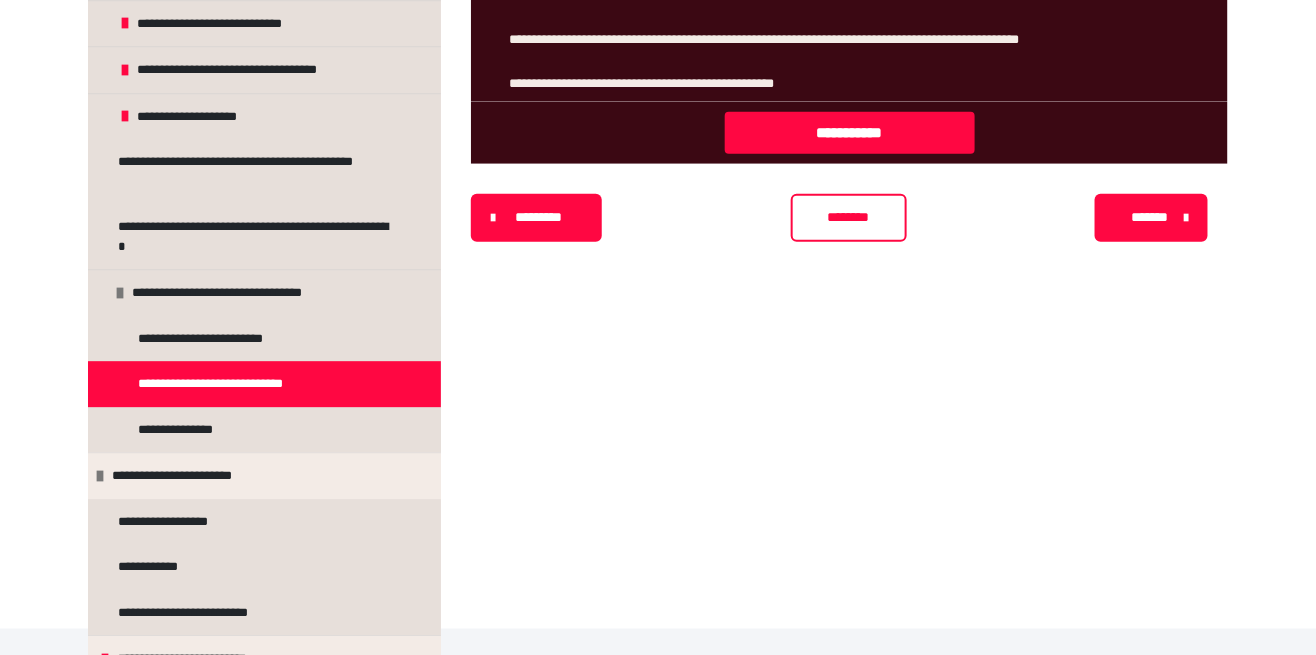 click on "**********" at bounding box center [183, 430] 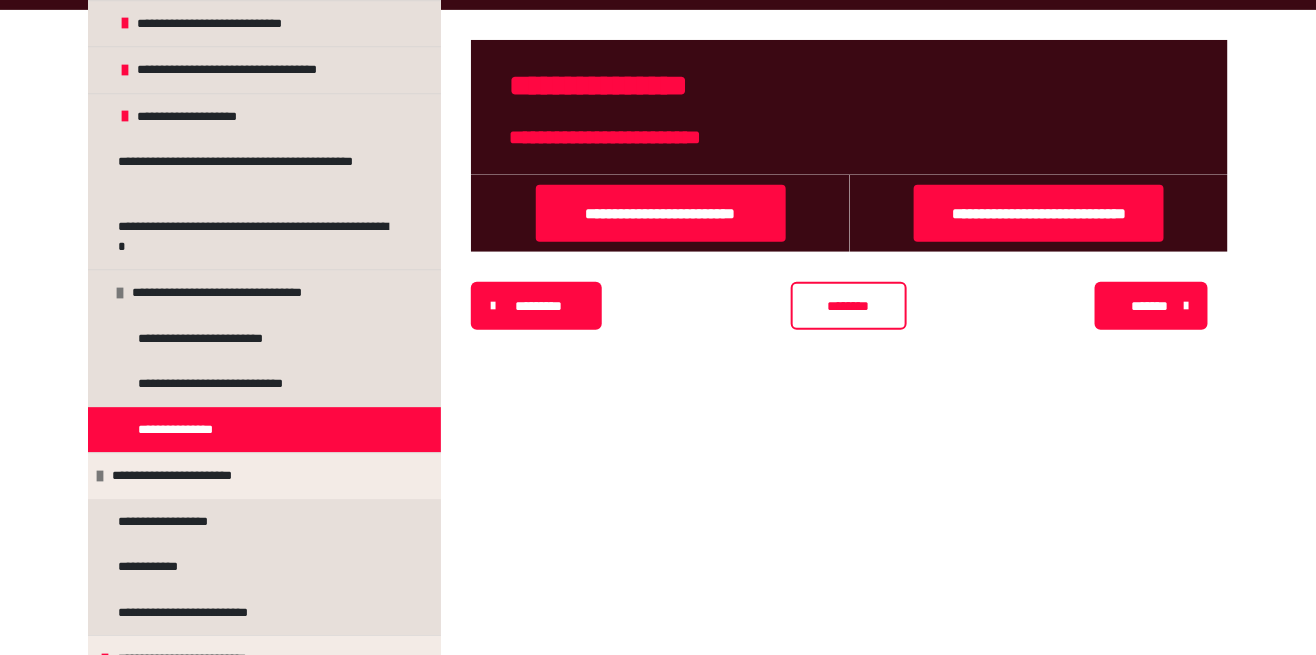 click on "**********" at bounding box center [661, 213] 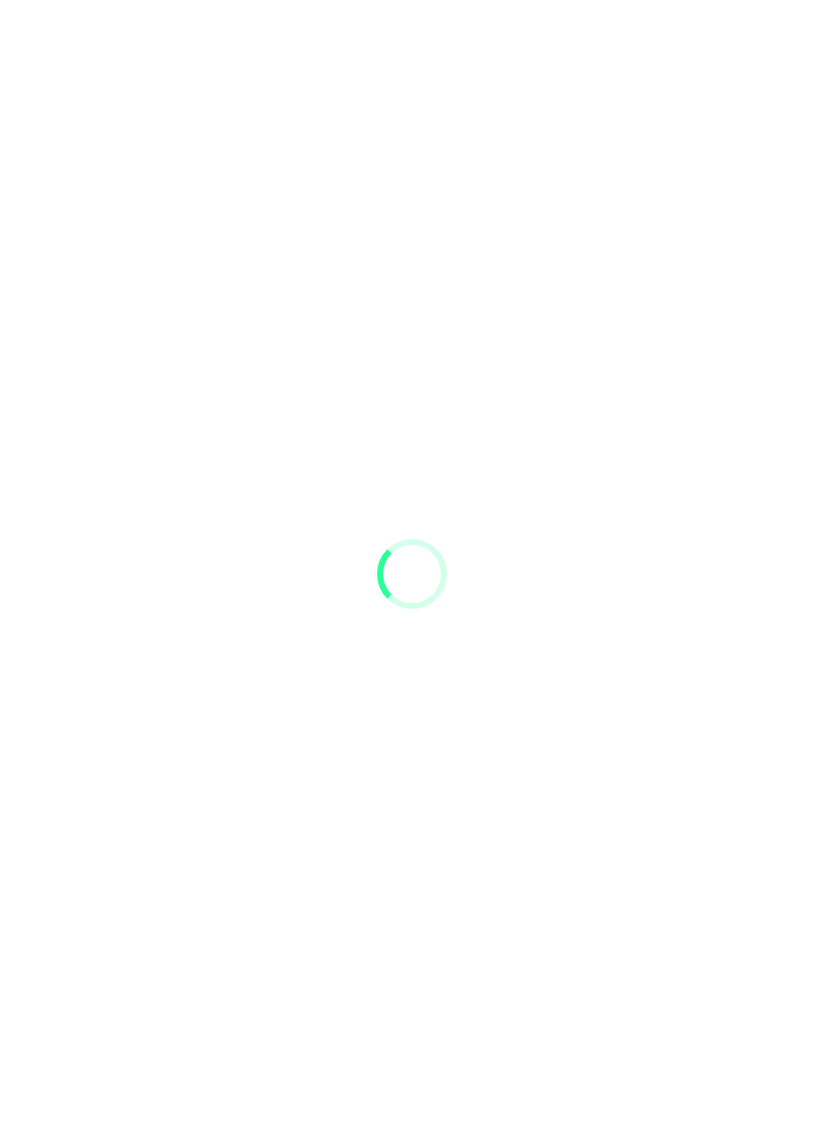 scroll, scrollTop: 0, scrollLeft: 0, axis: both 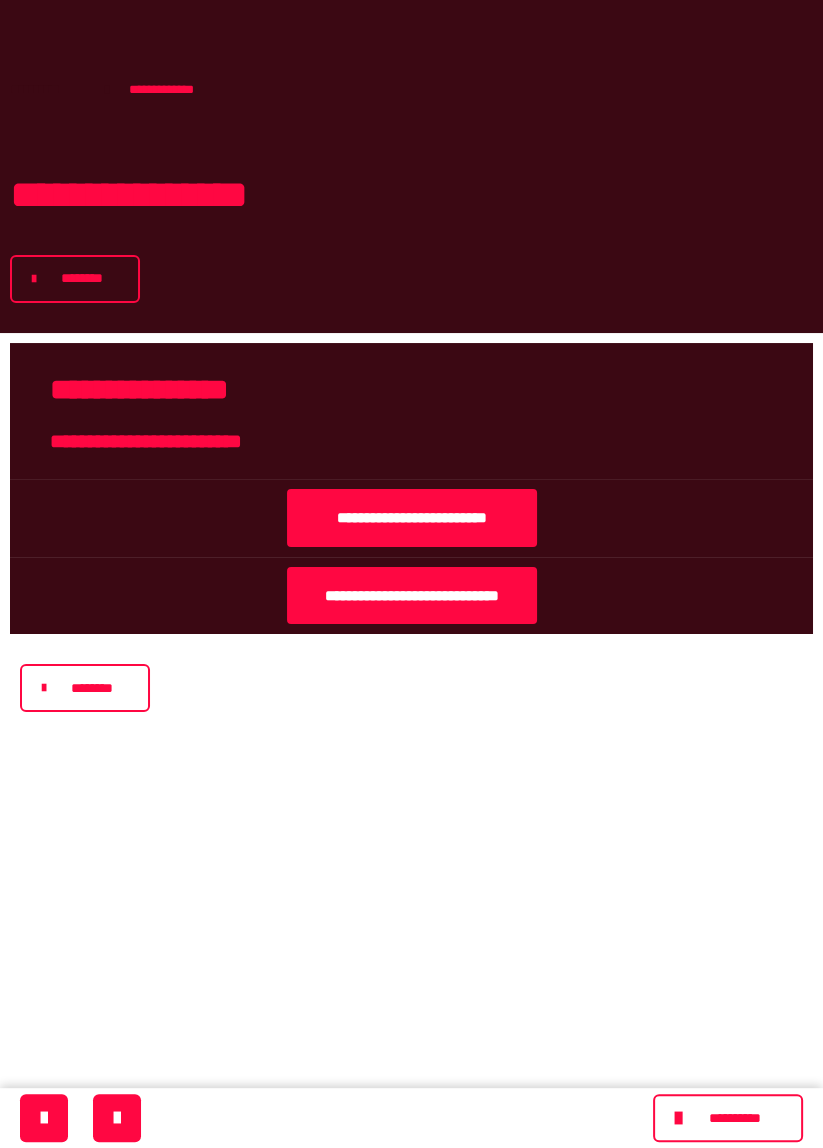 click on "**********" at bounding box center [412, 595] 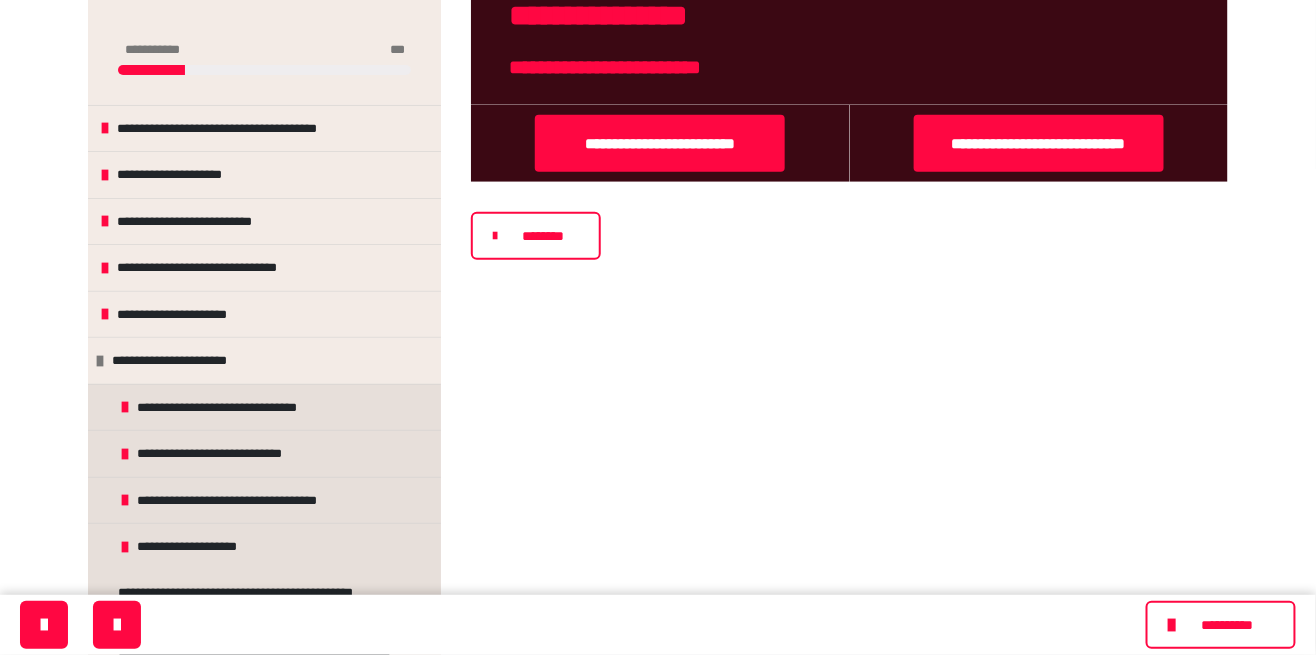 scroll, scrollTop: 436, scrollLeft: 0, axis: vertical 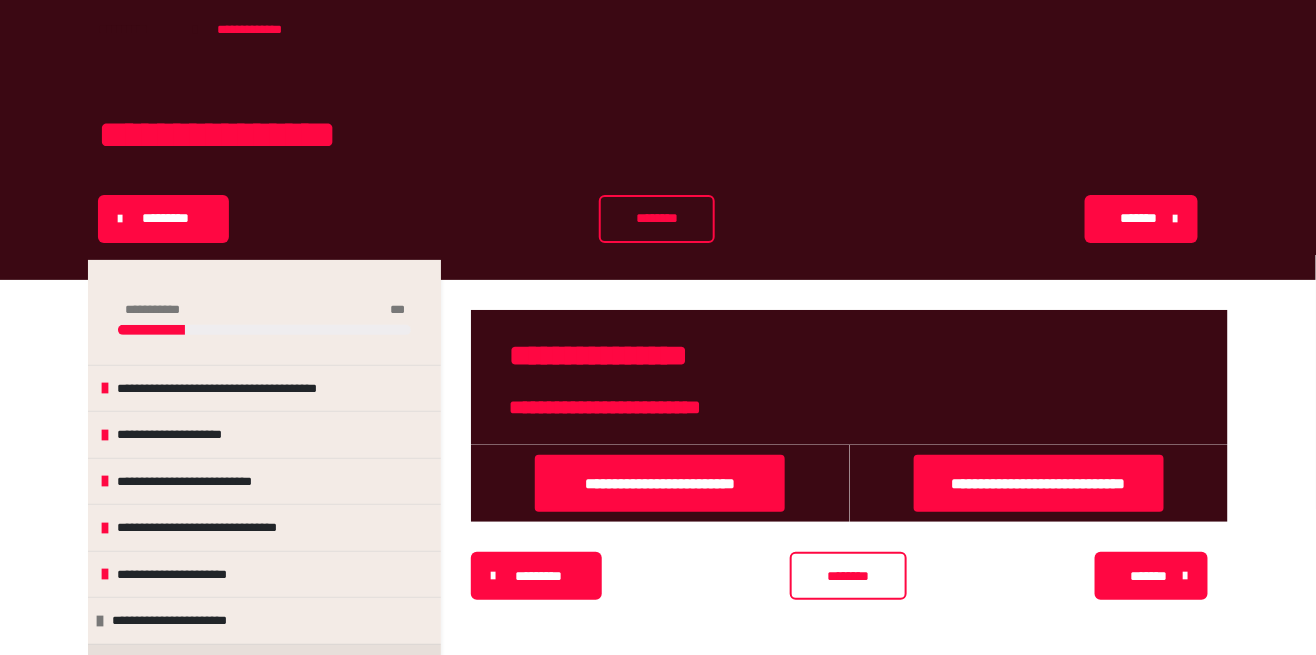 click at bounding box center [105, 481] 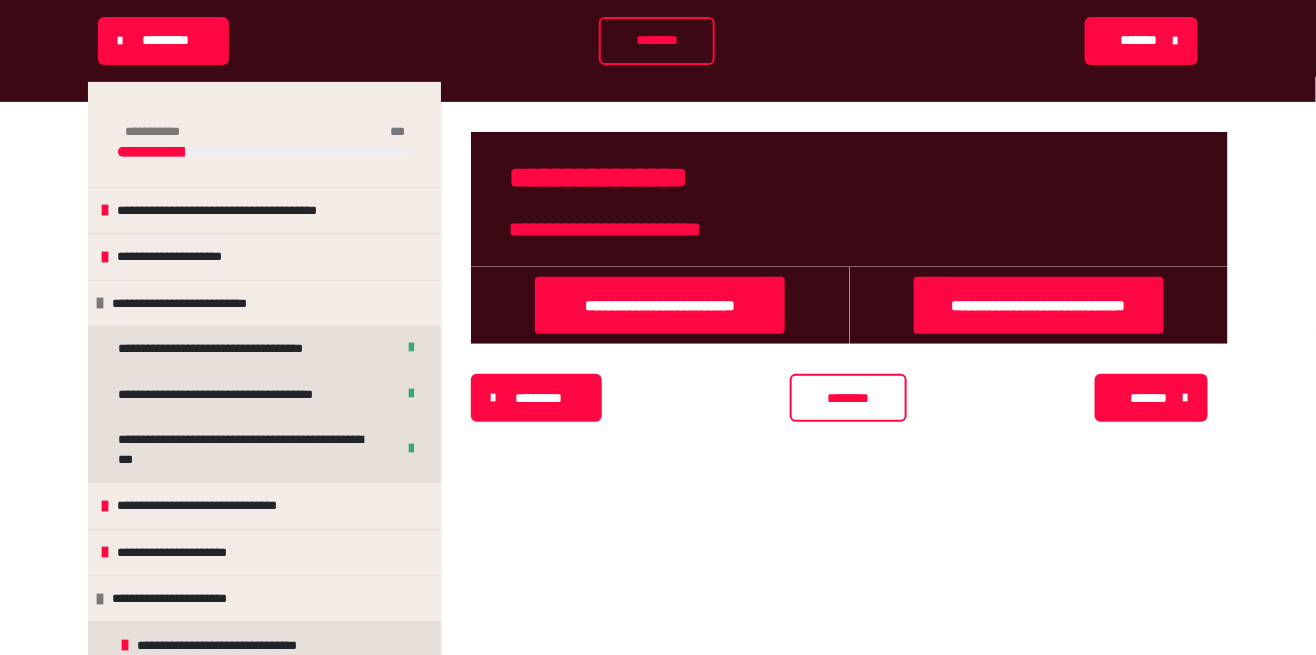 scroll, scrollTop: 340, scrollLeft: 0, axis: vertical 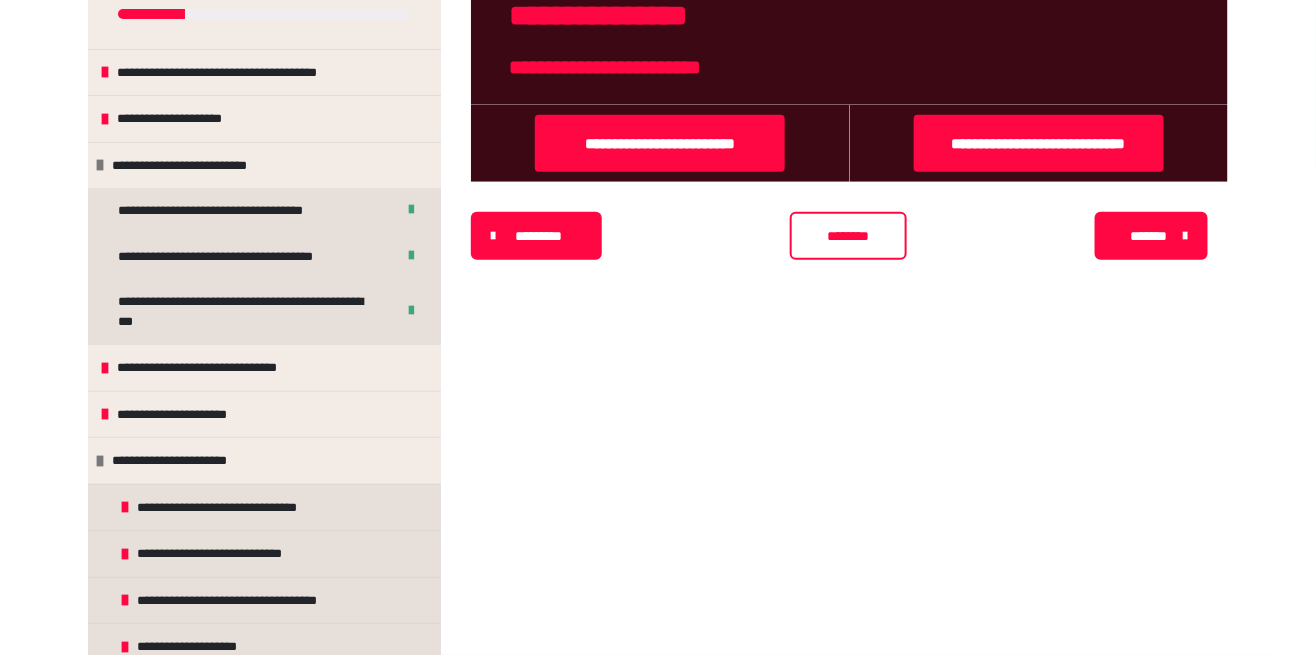click on "**********" at bounding box center [221, 368] 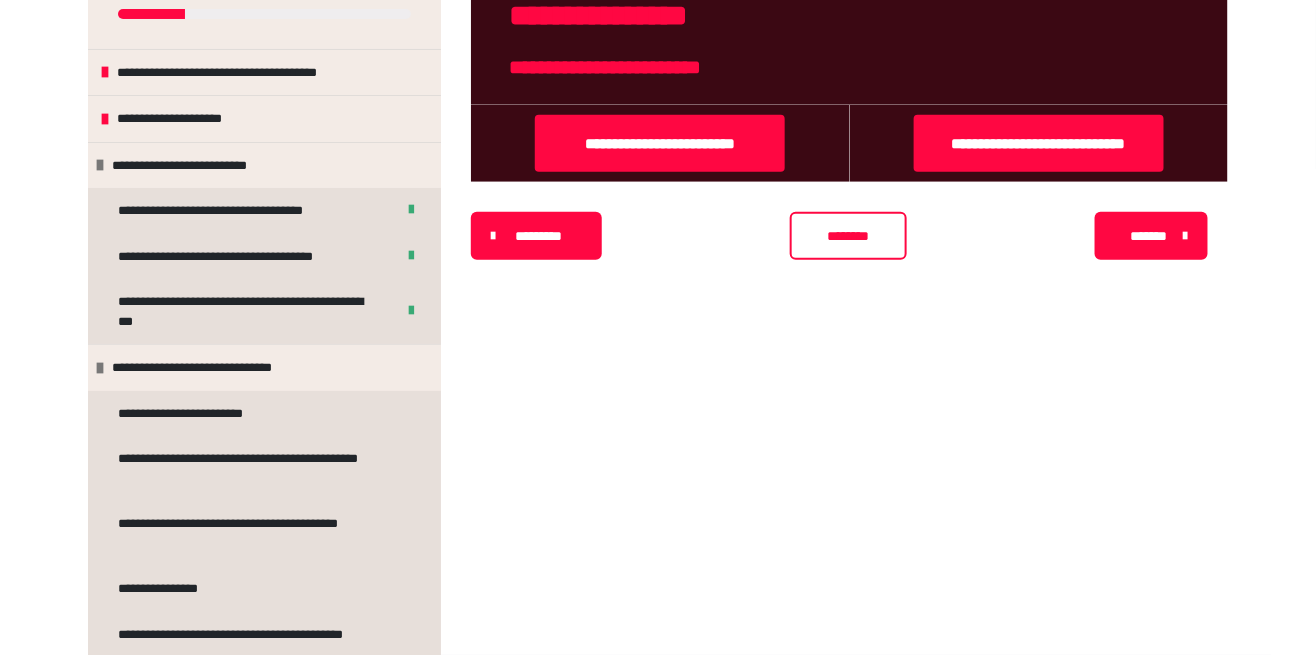 click on "**********" at bounding box center (216, 368) 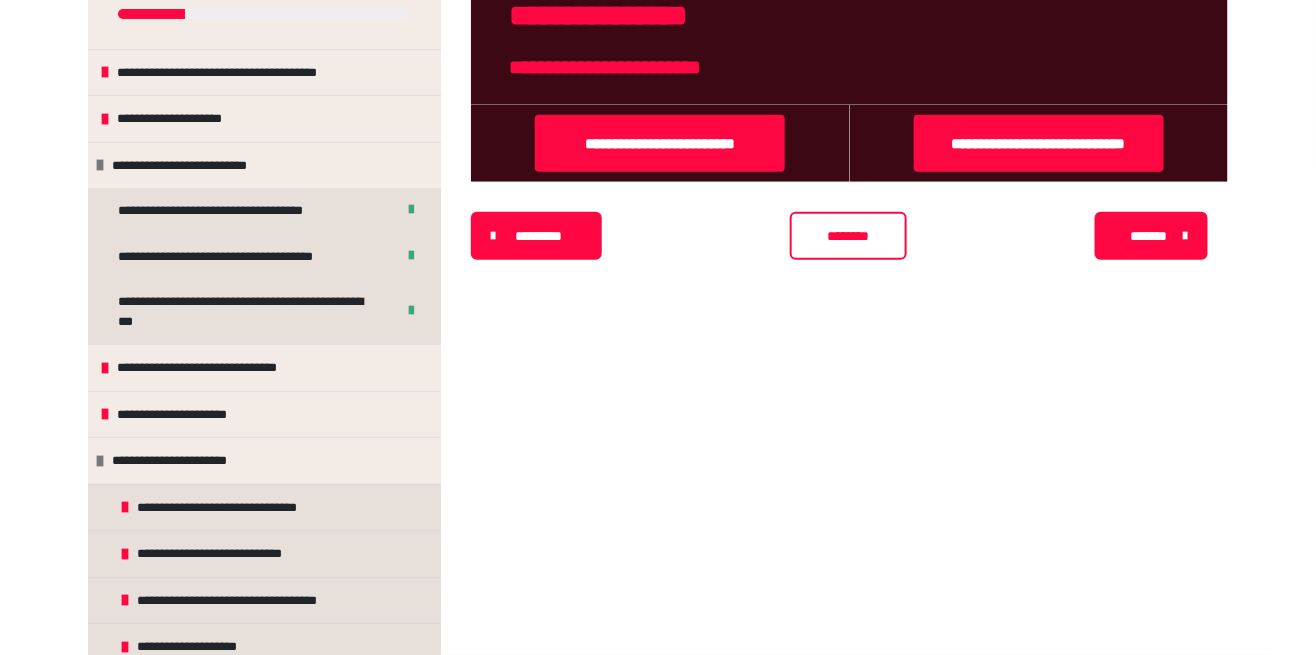 click on "**********" at bounding box center (221, 368) 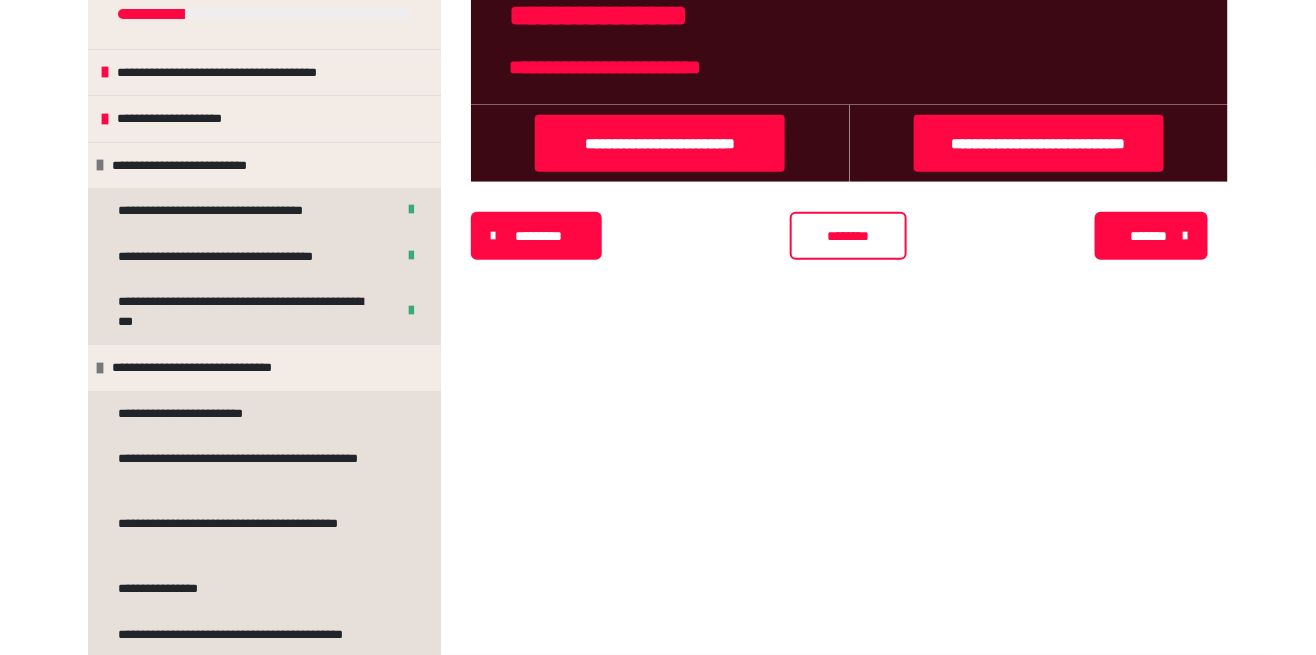 click on "**********" at bounding box center (200, 414) 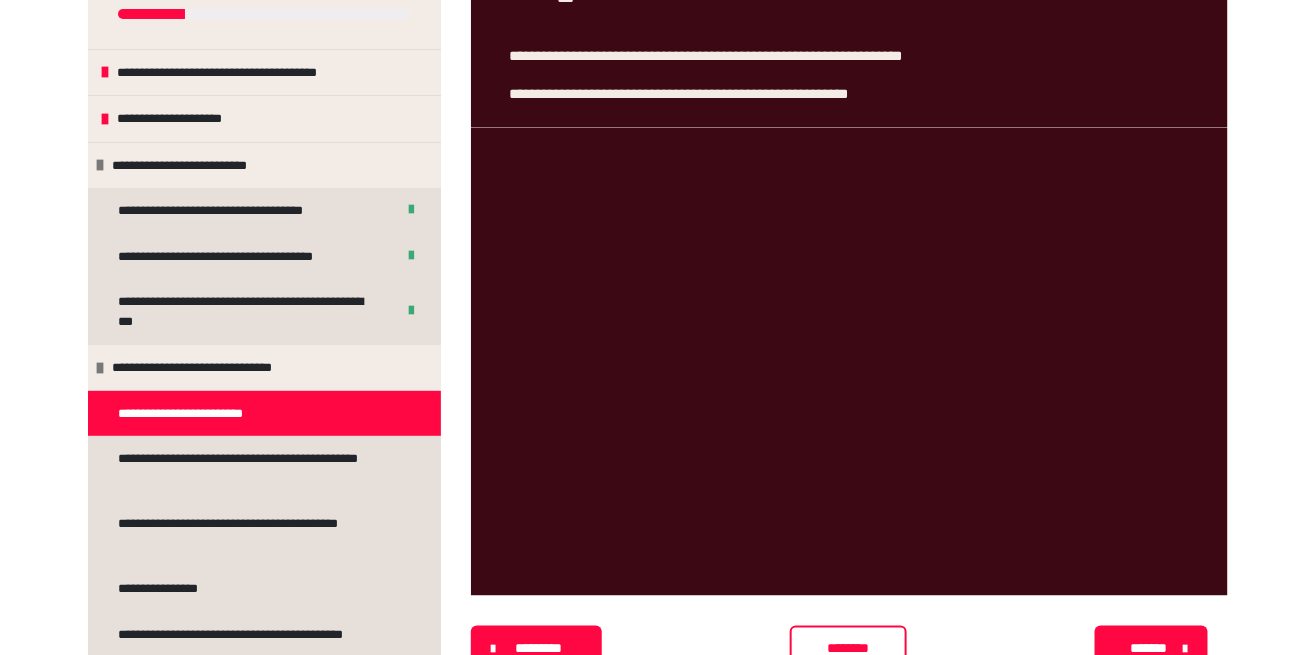 scroll, scrollTop: 644, scrollLeft: 0, axis: vertical 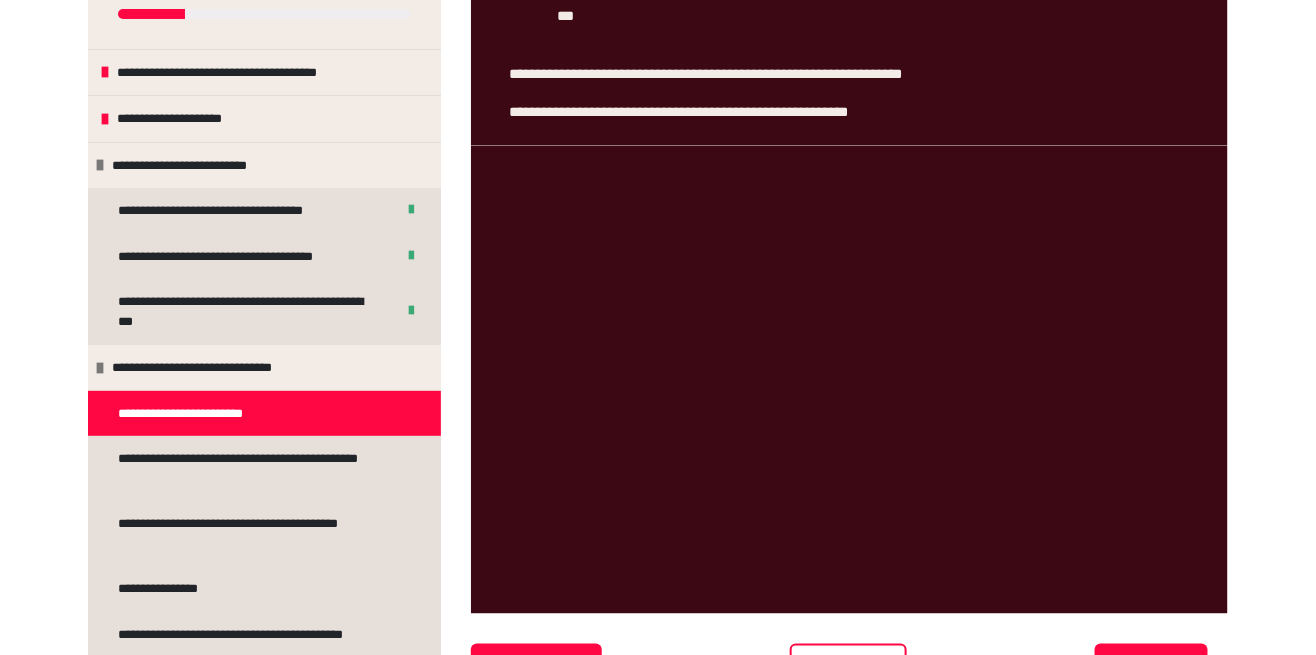 click on "********" at bounding box center (848, 667) 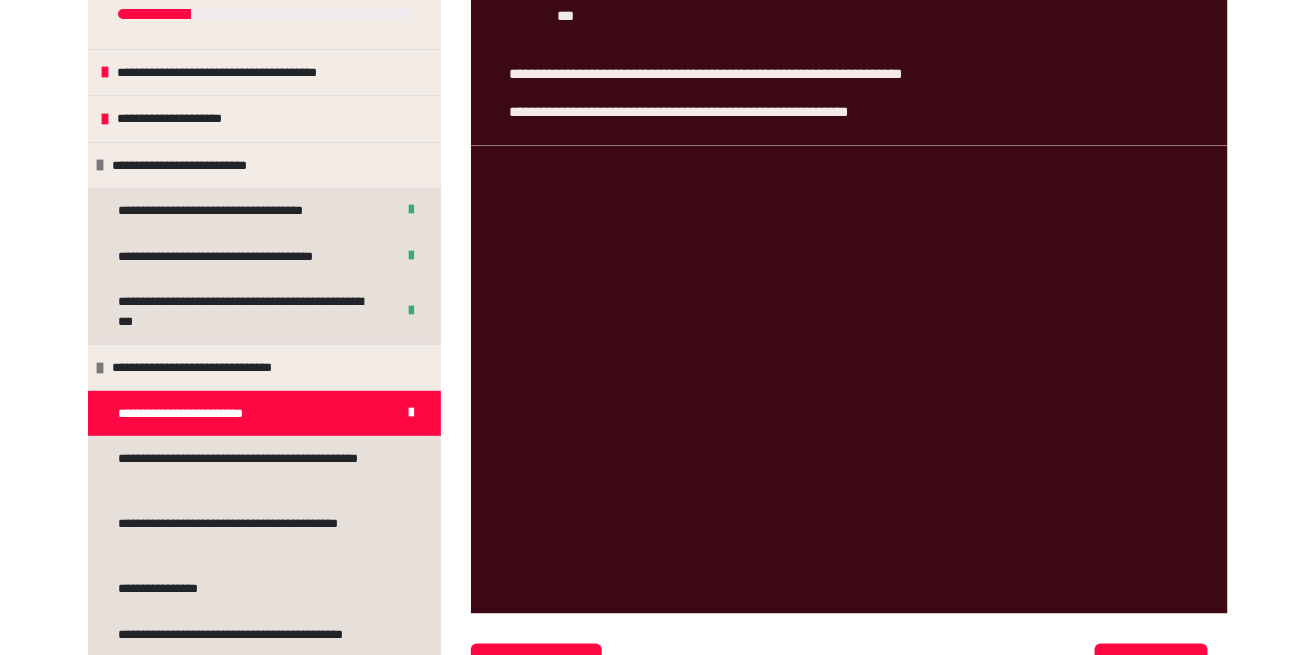 click on "*******" at bounding box center [1149, 667] 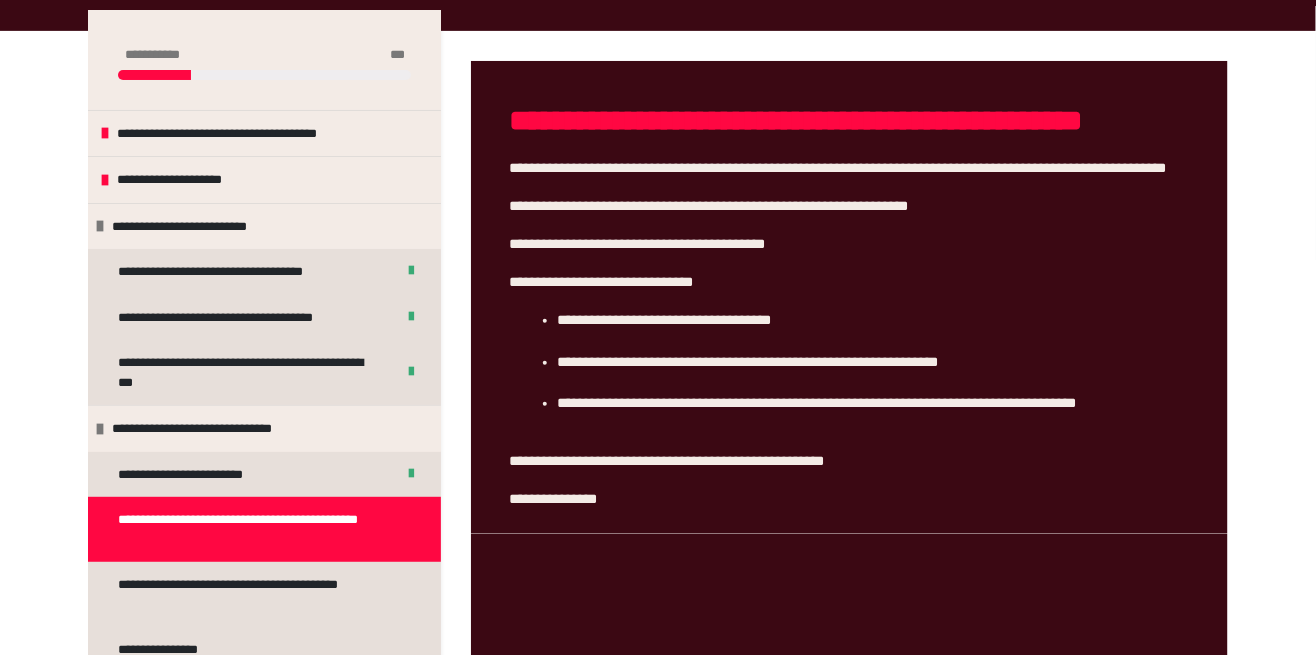 scroll, scrollTop: 130, scrollLeft: 0, axis: vertical 